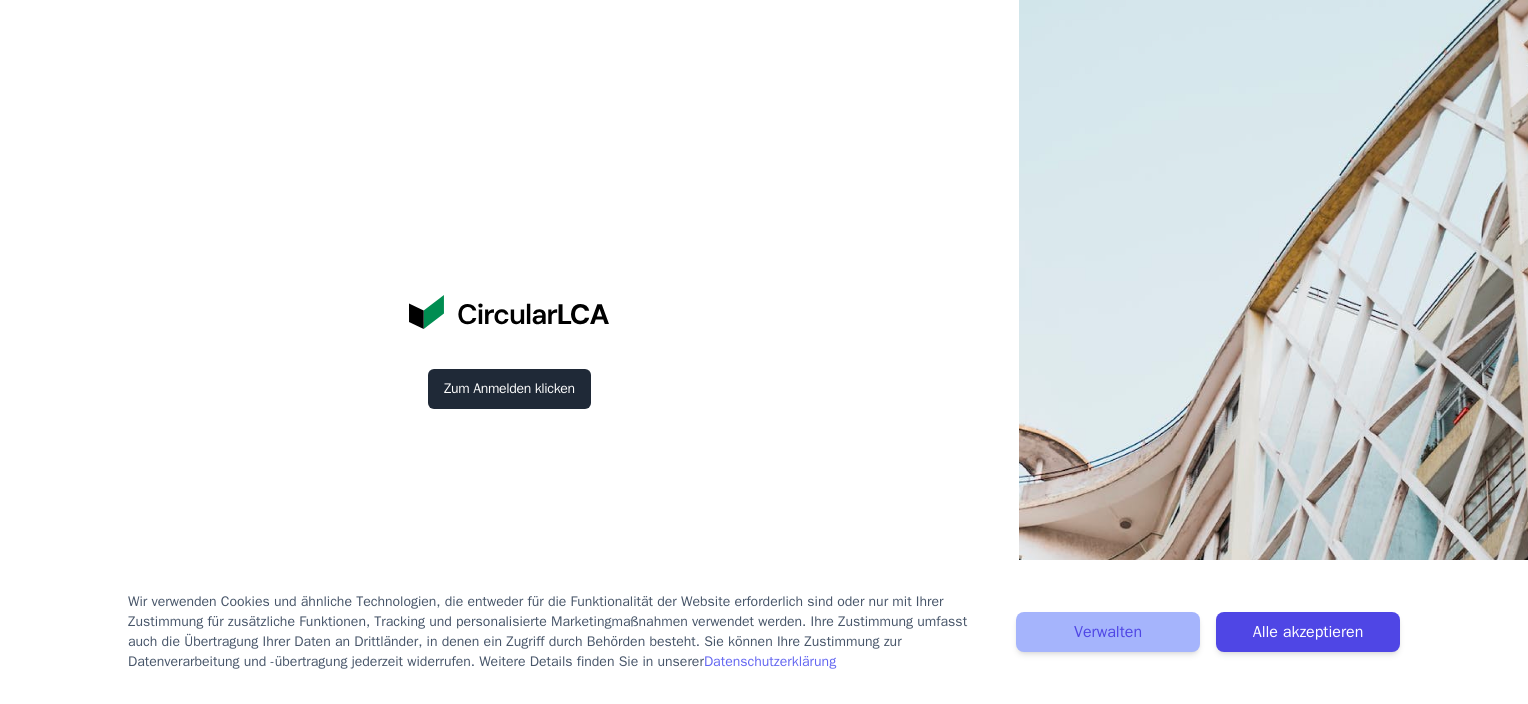 scroll, scrollTop: 0, scrollLeft: 0, axis: both 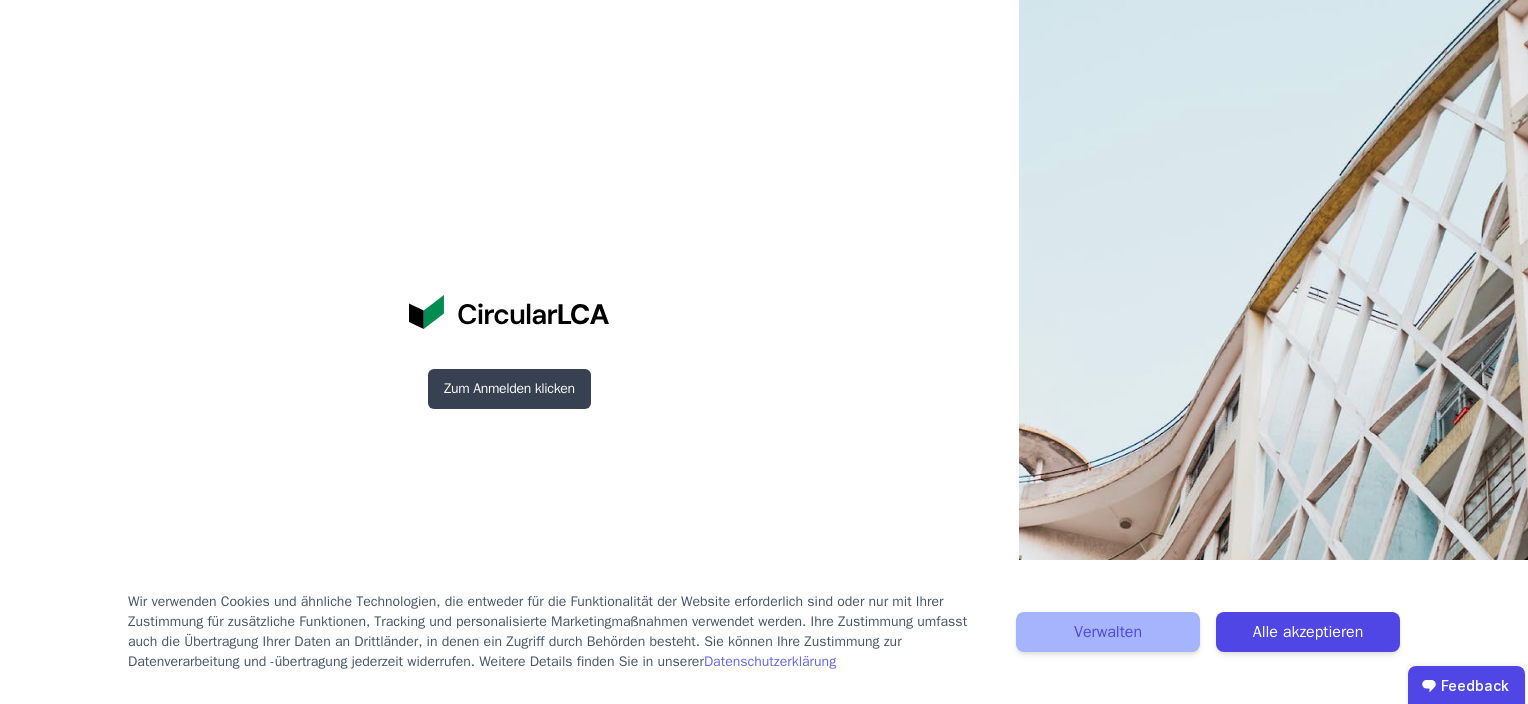 click on "Zum Anmelden klicken" at bounding box center [509, 389] 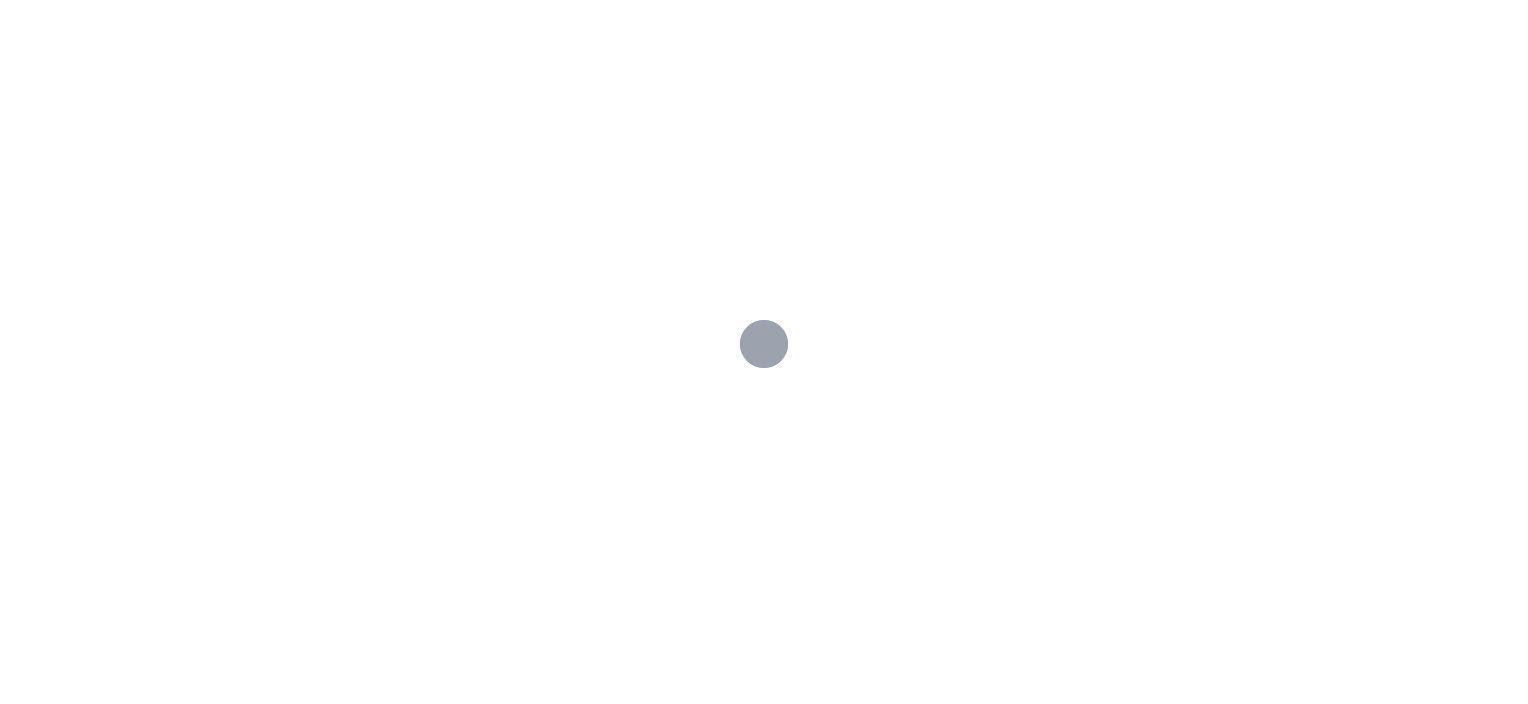 scroll, scrollTop: 0, scrollLeft: 0, axis: both 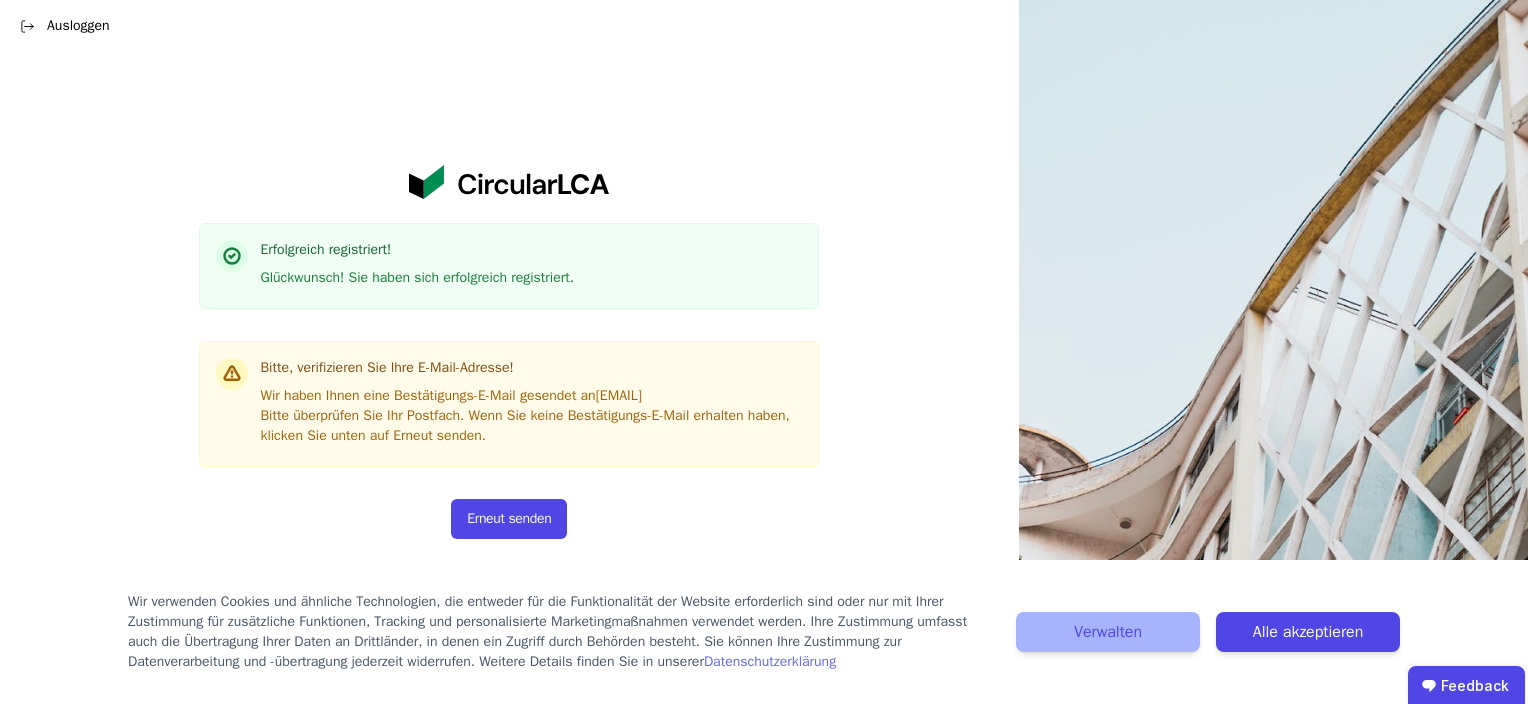 click on "Erfolgreich registriert! Glückwunsch! Sie haben sich erfolgreich registriert. Bitte, verifizieren Sie Ihre E-Mail-Adresse! Wir haben Ihnen eine Bestätigungs-E-Mail gesendet an  [EMAIL]   Bitte überprüfen Sie Ihr Postfach. Wenn Sie keine Bestätigungs-E-Mail erhalten haben, klicken Sie unten auf Erneut senden. Erneut senden Ausloggen" at bounding box center (509, 352) 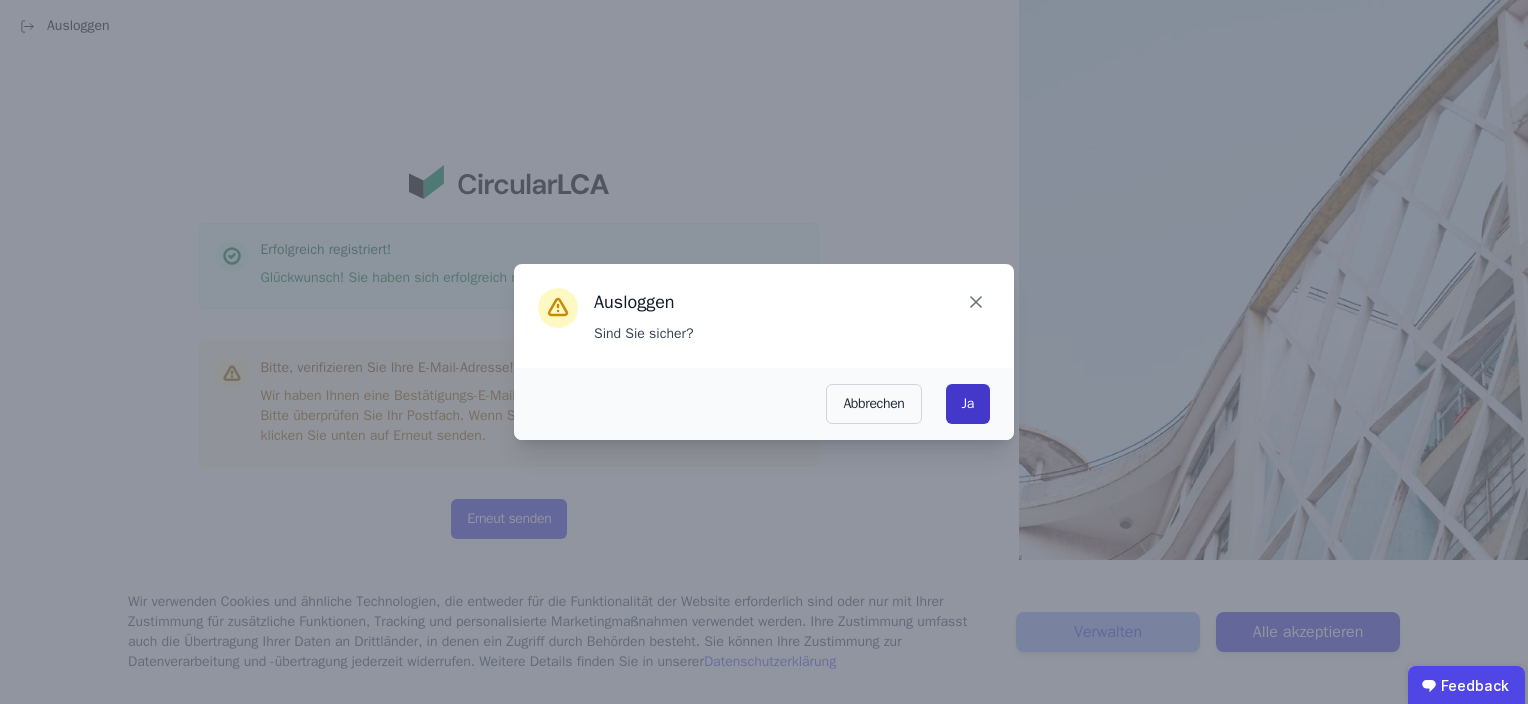 click on "Ja" at bounding box center [968, 404] 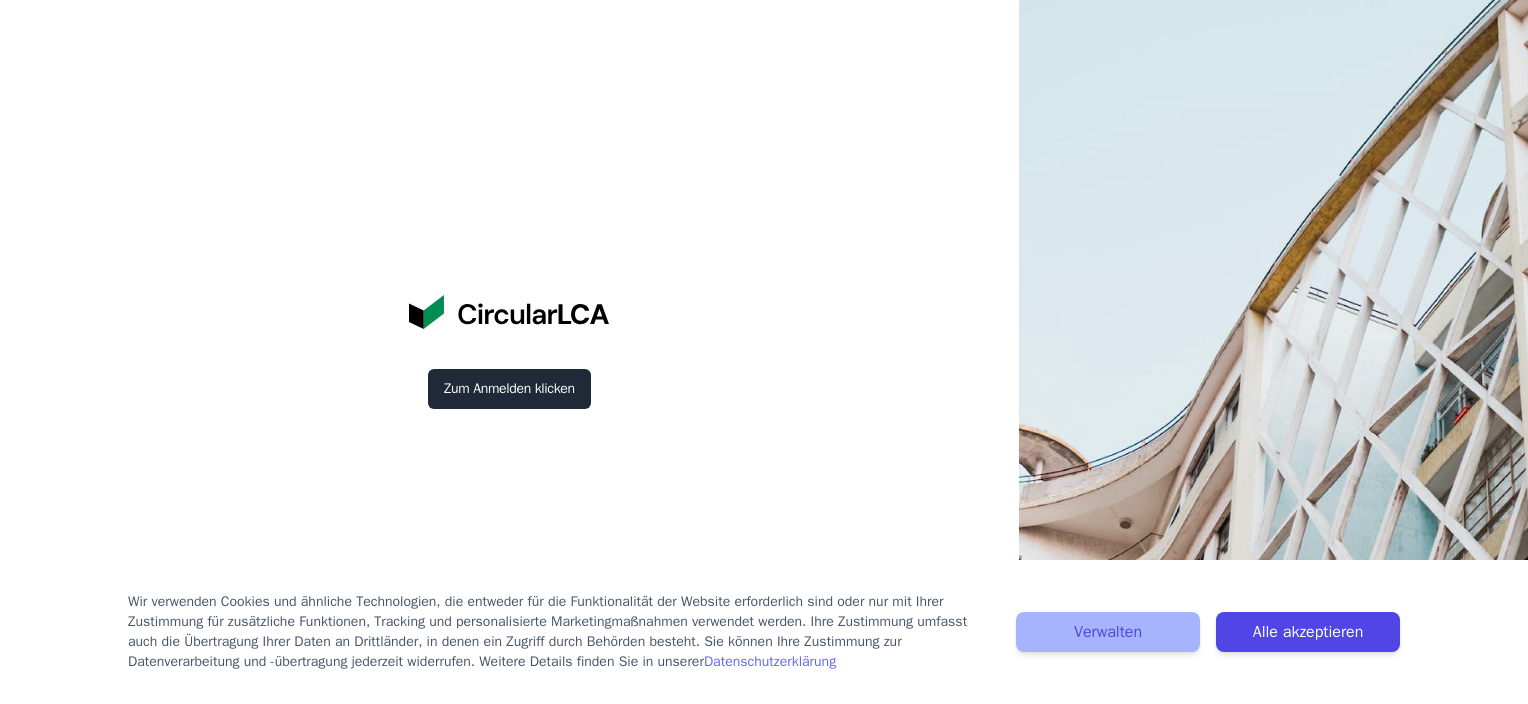 scroll, scrollTop: 0, scrollLeft: 0, axis: both 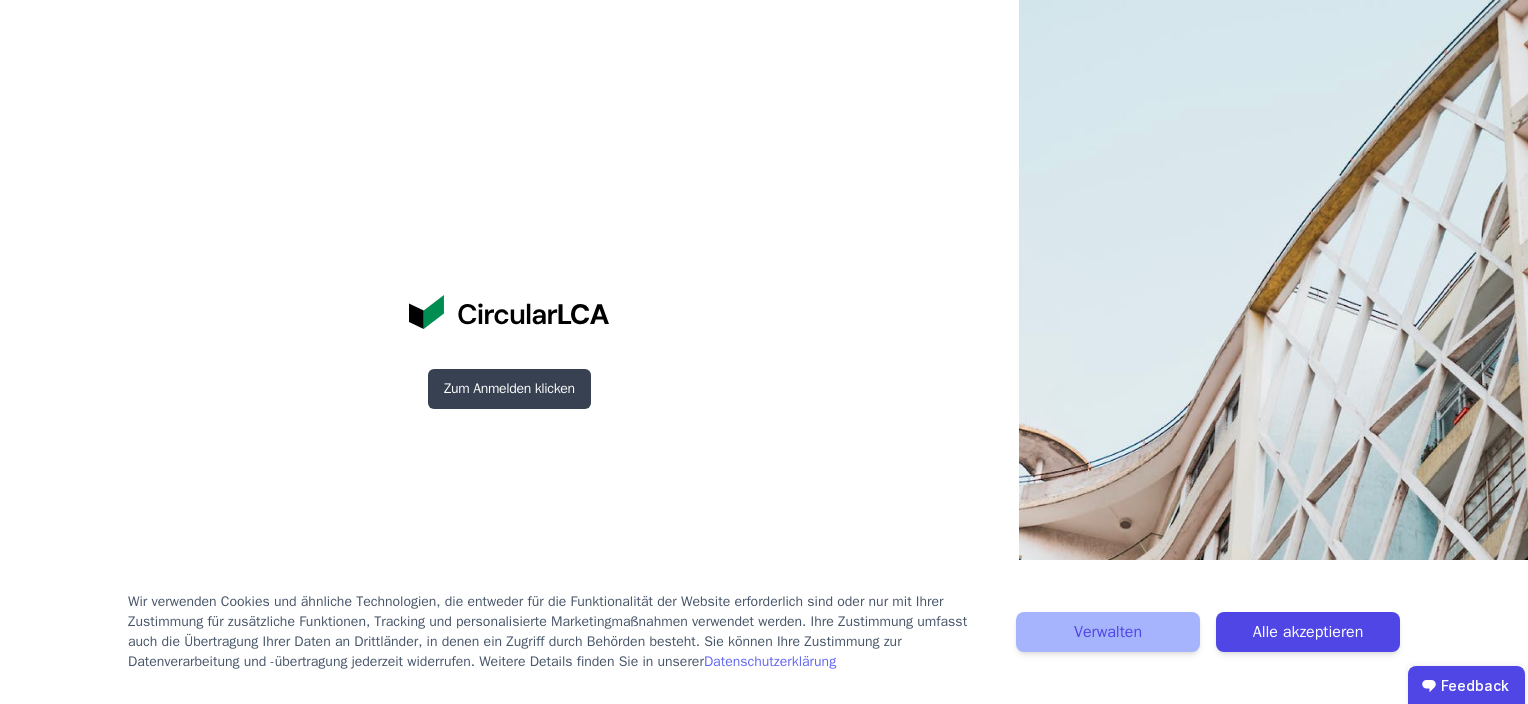 click on "Zum Anmelden klicken" at bounding box center [509, 389] 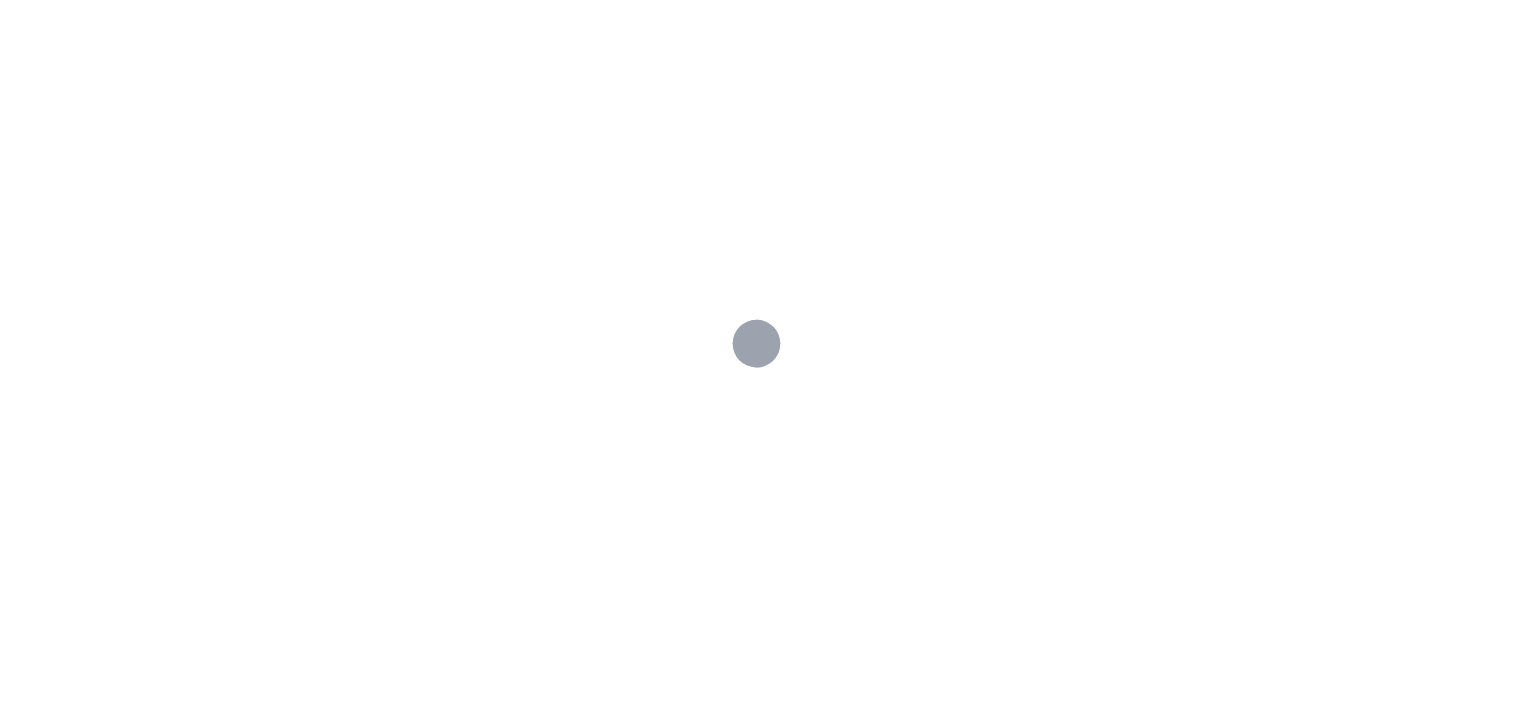 scroll, scrollTop: 0, scrollLeft: 0, axis: both 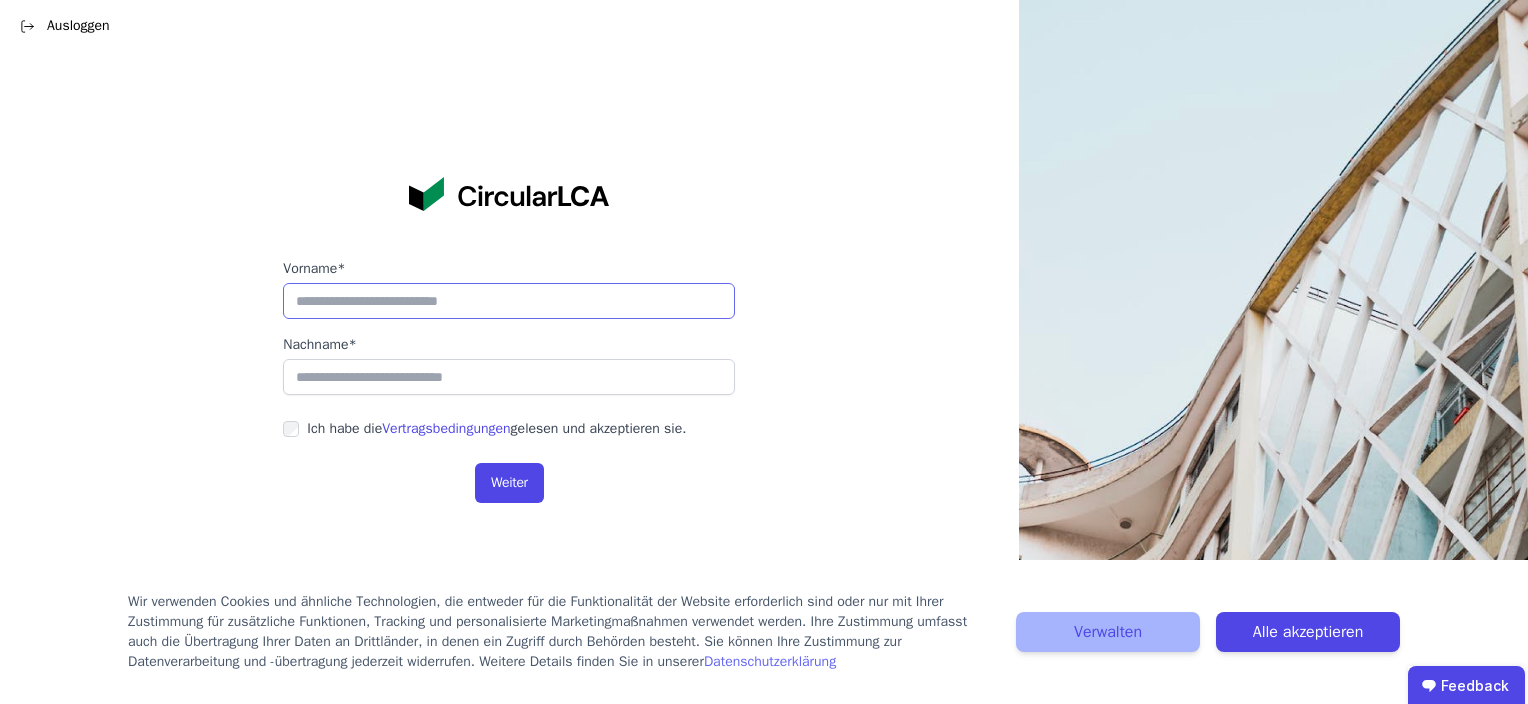 click at bounding box center [509, 301] 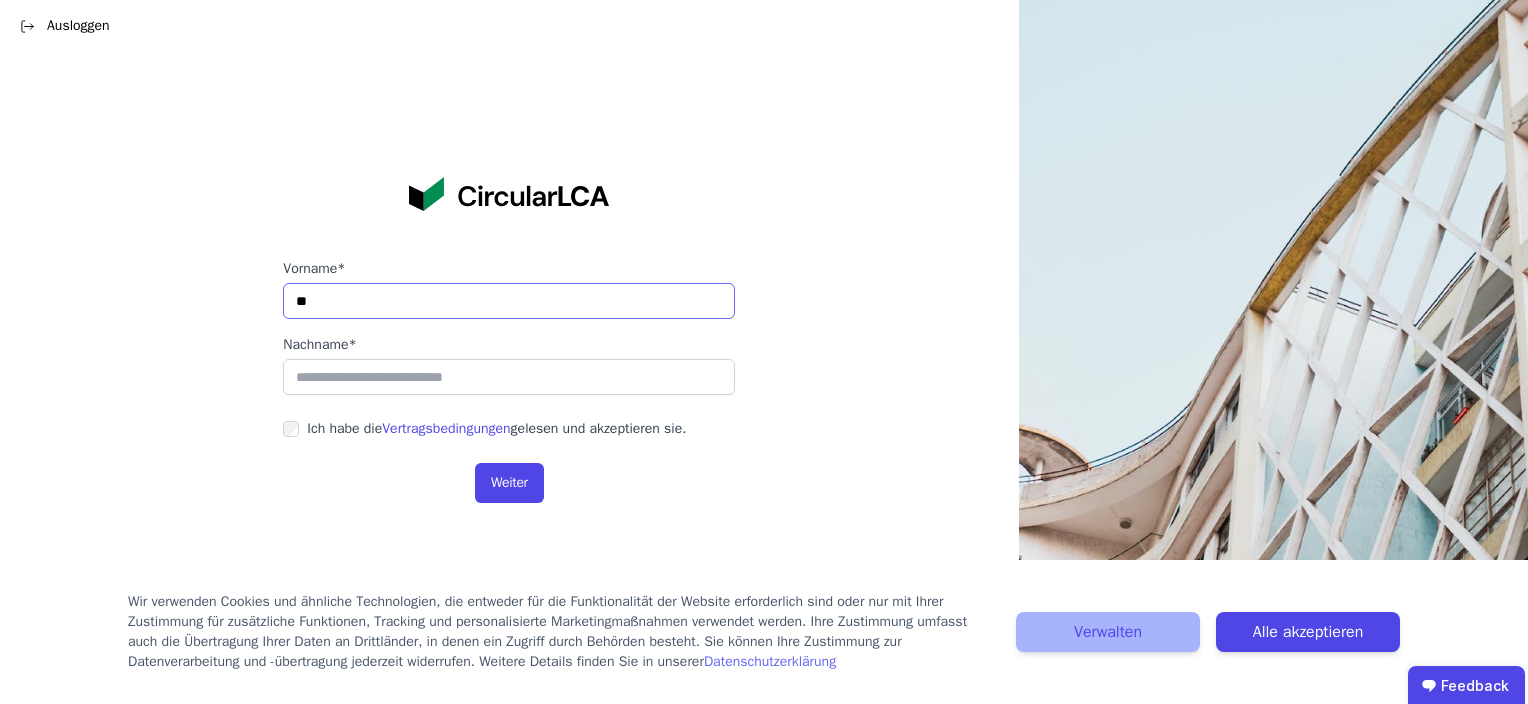 type on "*" 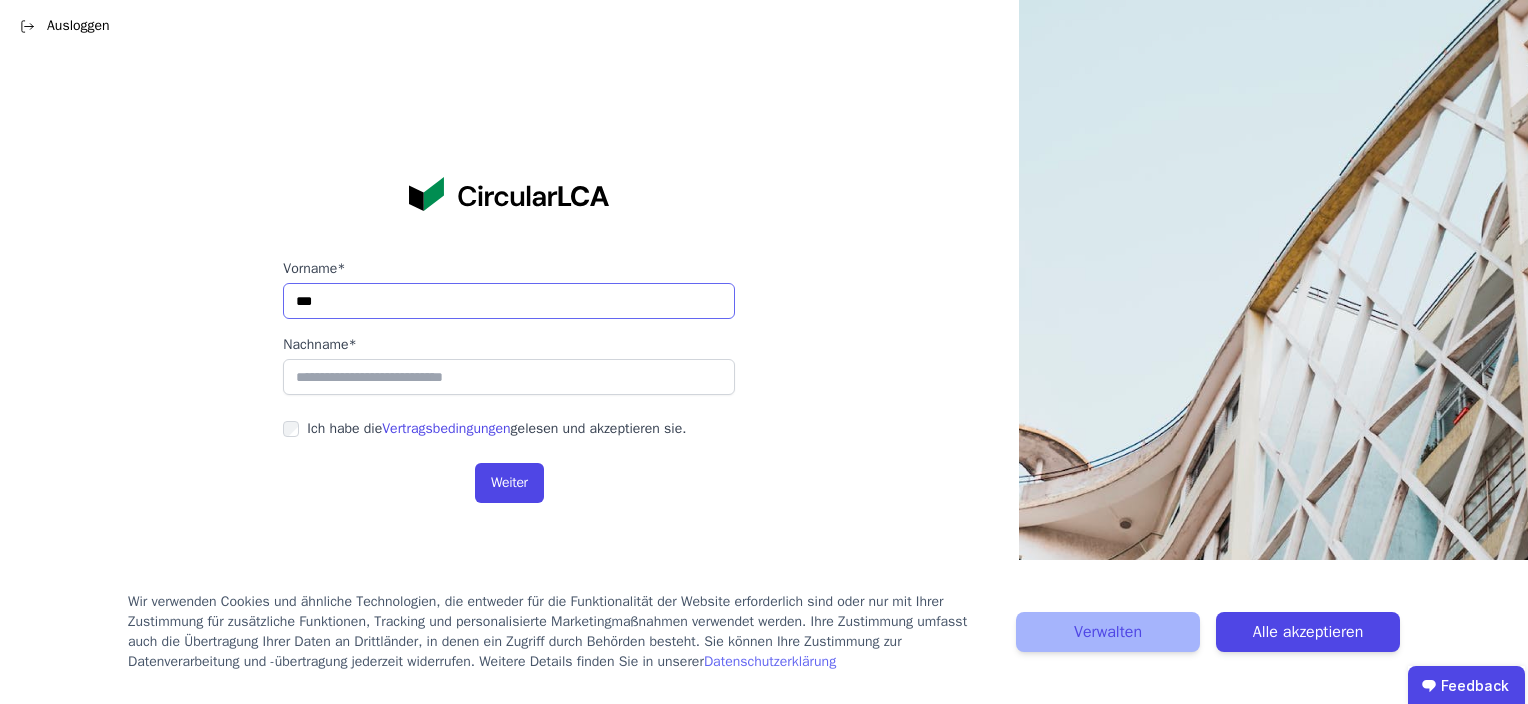 type on "***" 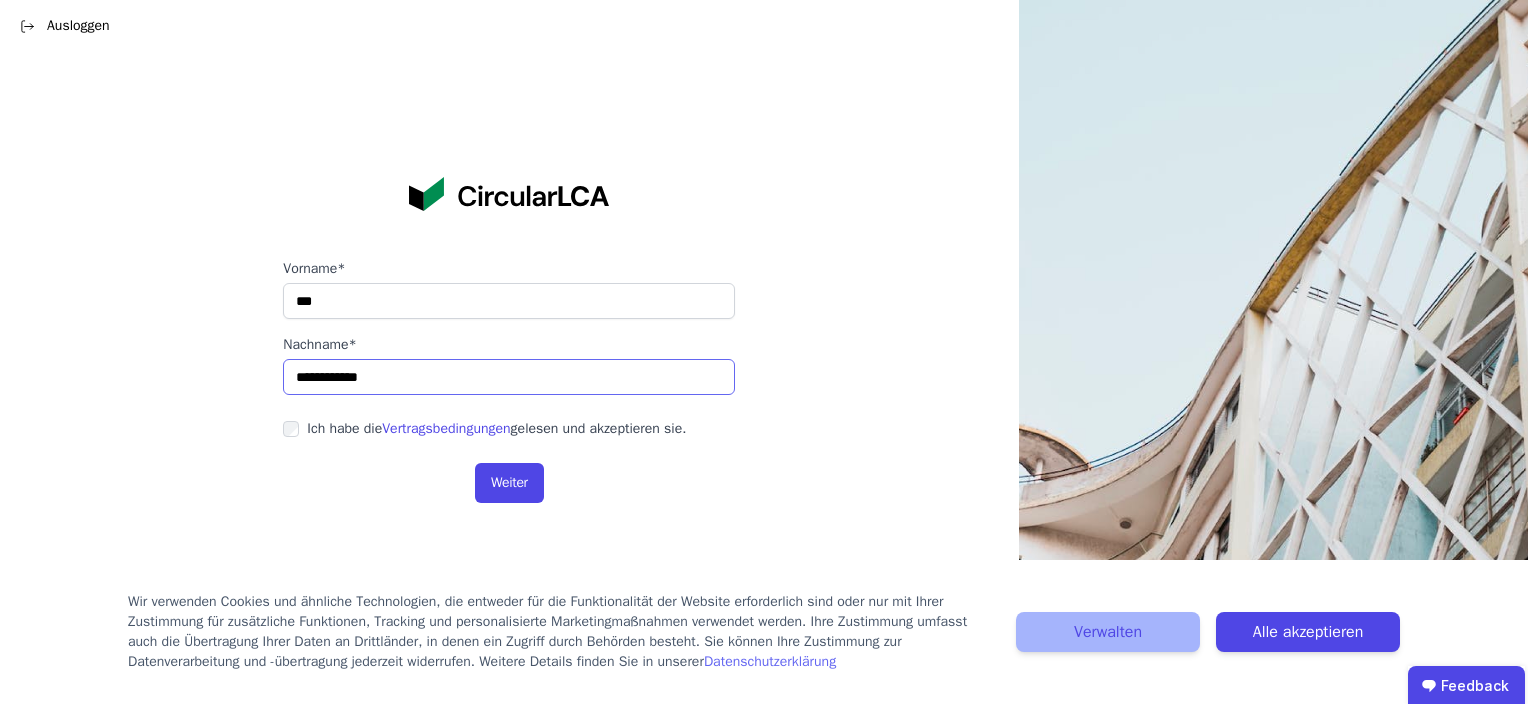 type on "**********" 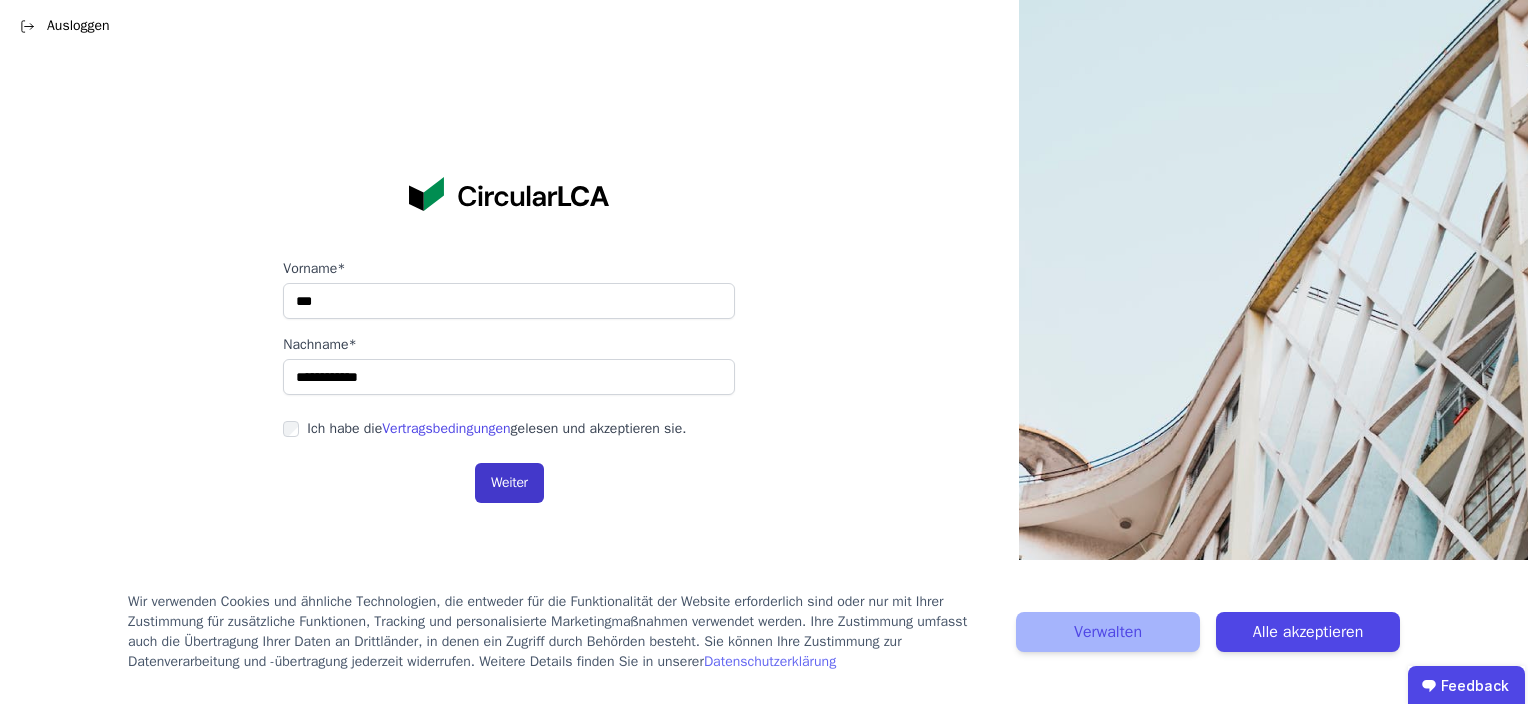 click on "Weiter" at bounding box center [509, 483] 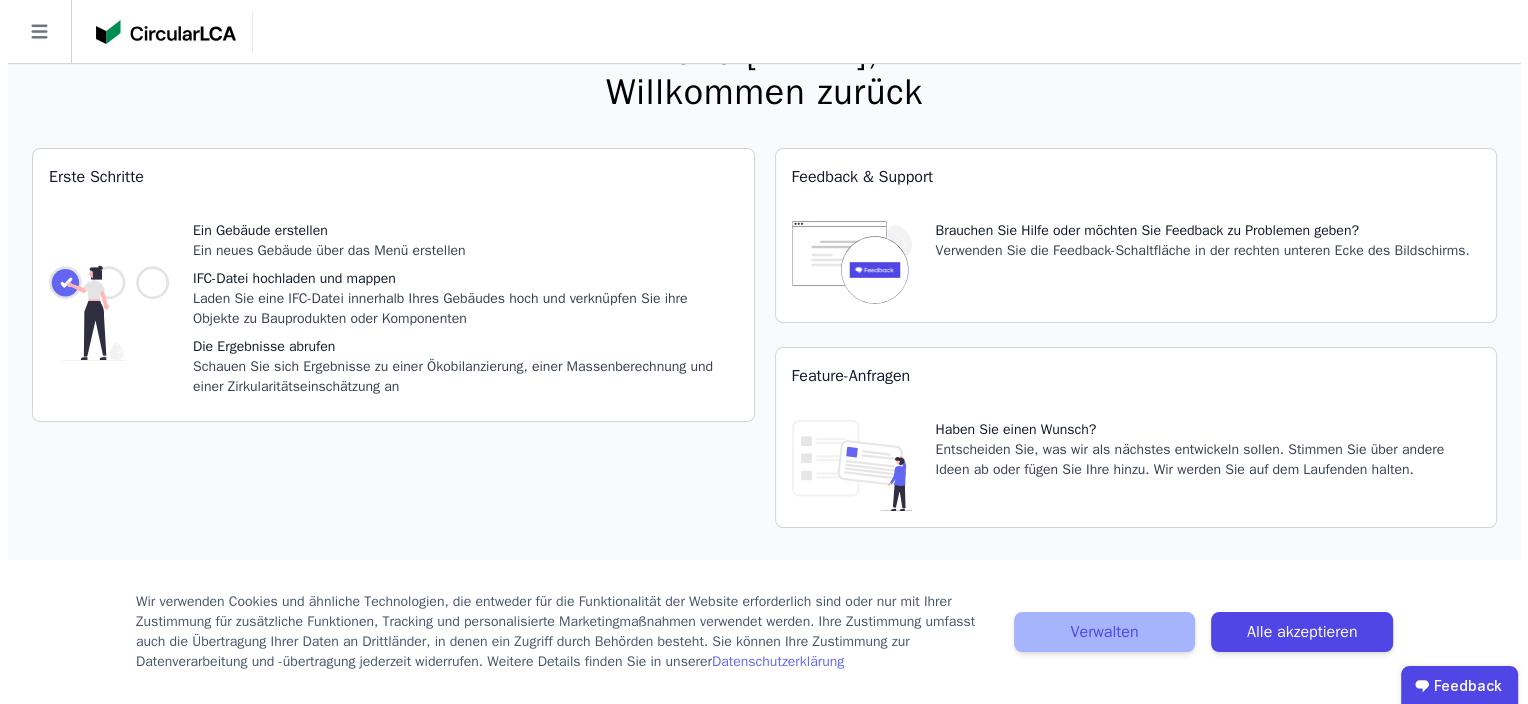 scroll, scrollTop: 0, scrollLeft: 0, axis: both 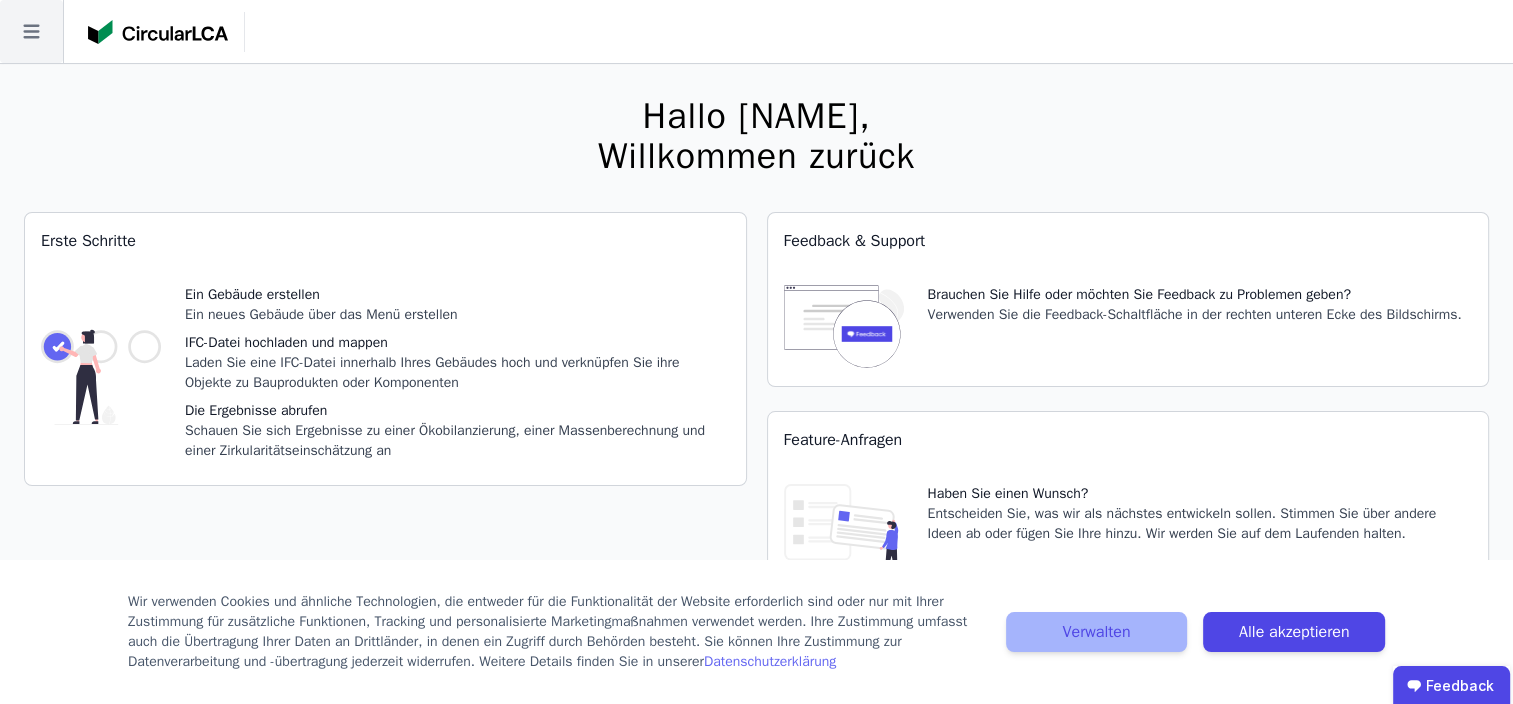 click 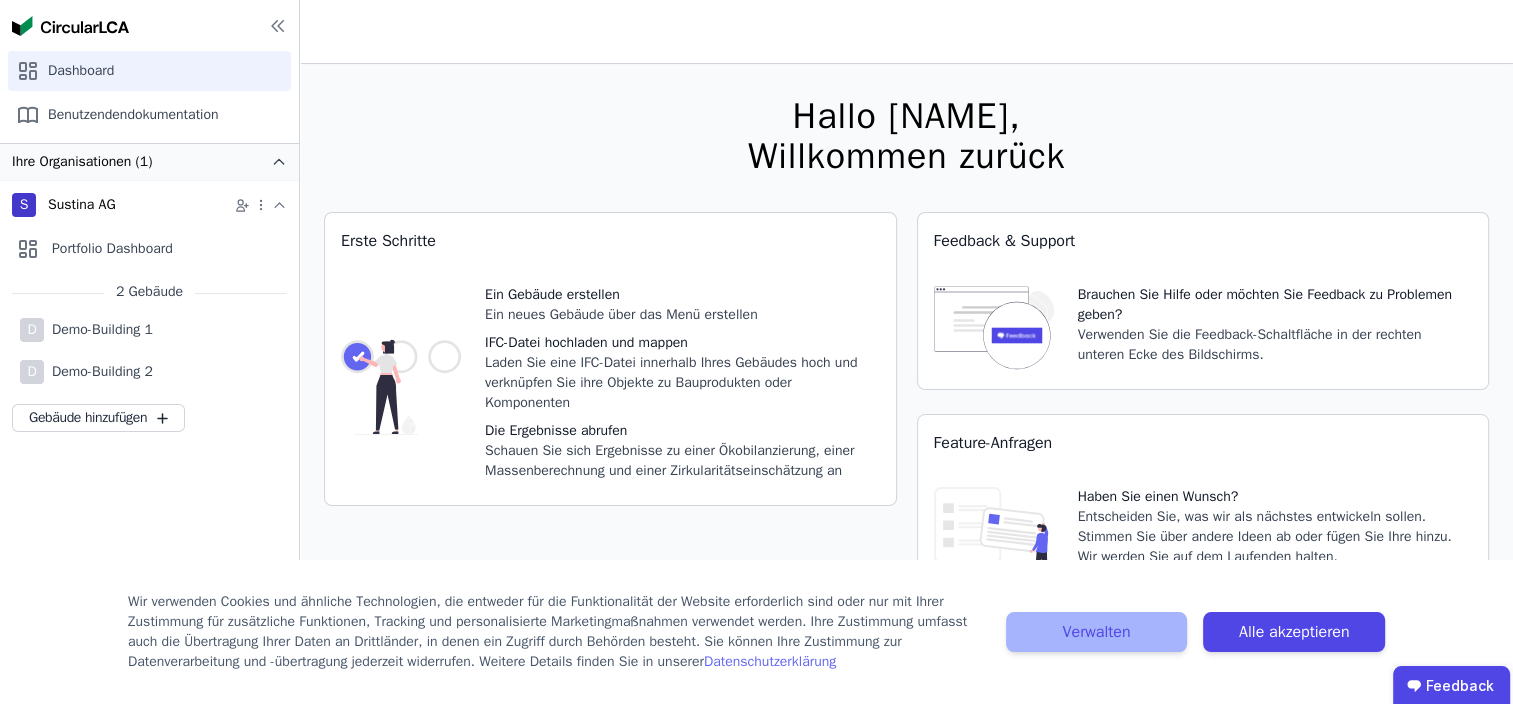 click on "Sustina AG" at bounding box center [82, 205] 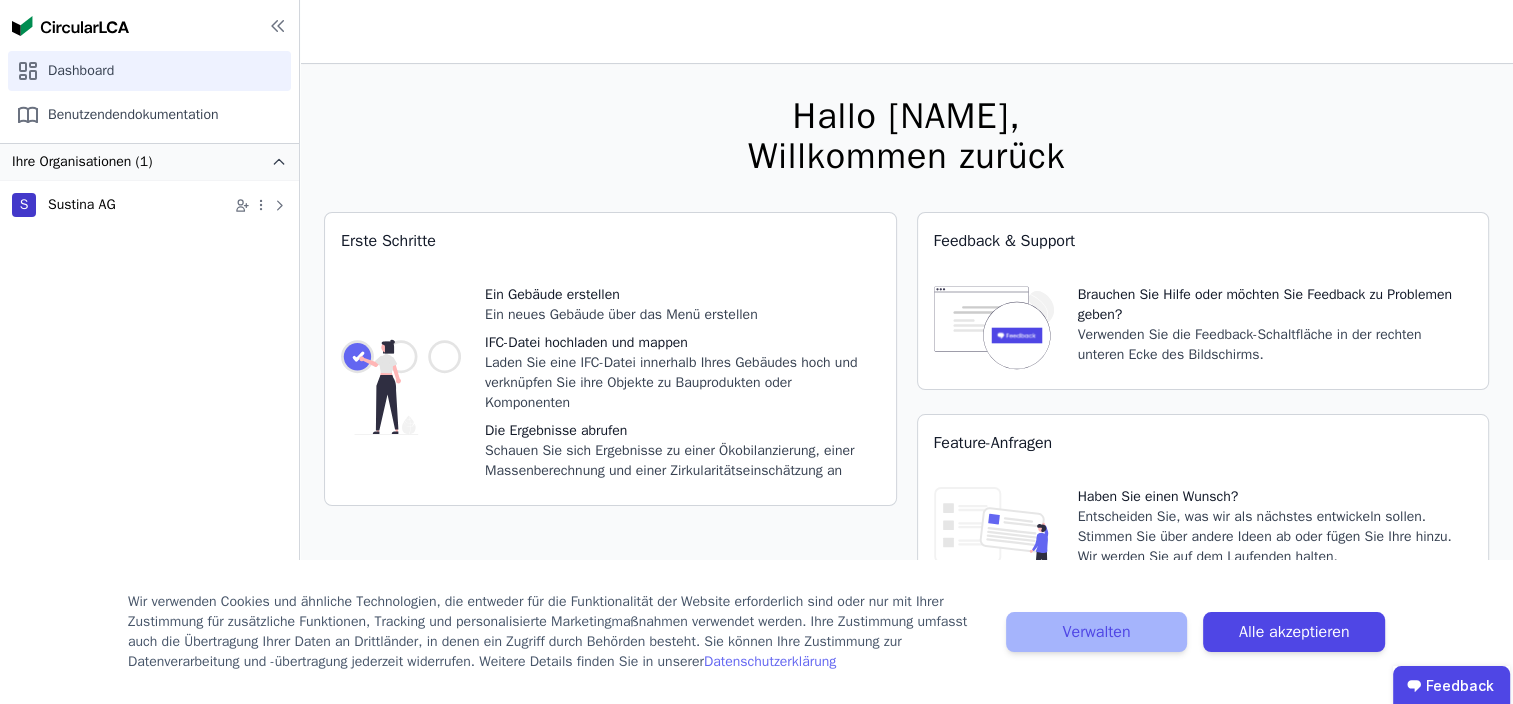 click on "Sustina AG" at bounding box center (82, 205) 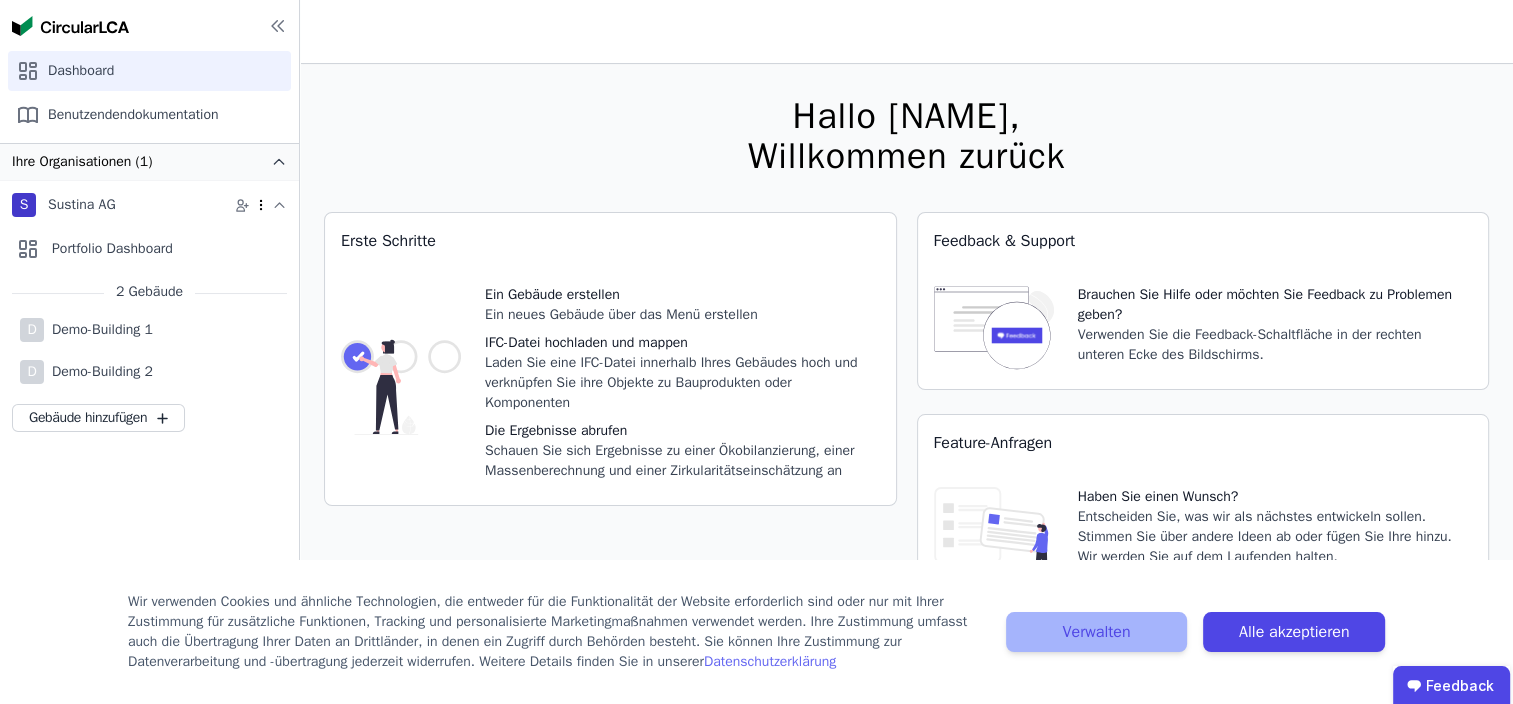 click 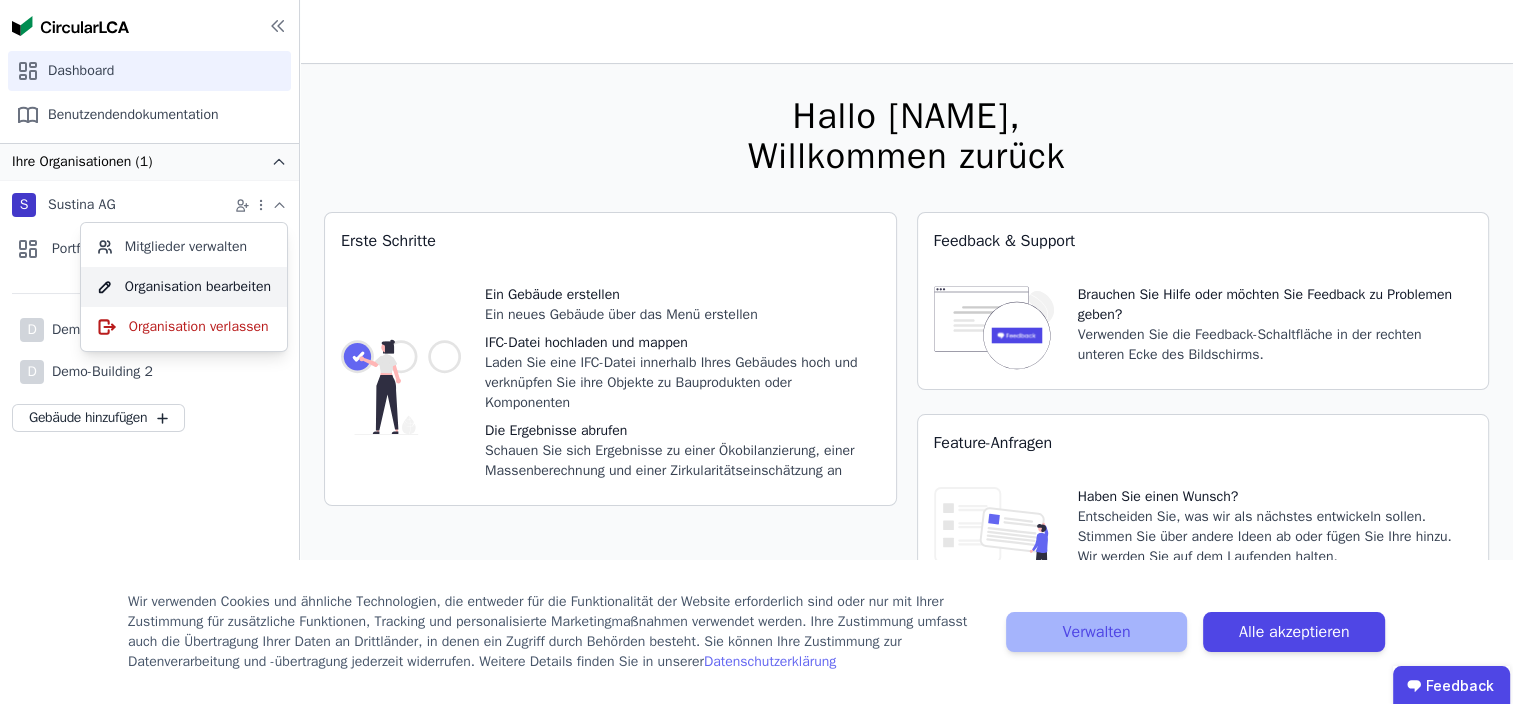 click on "Organisation bearbeiten" at bounding box center (184, 287) 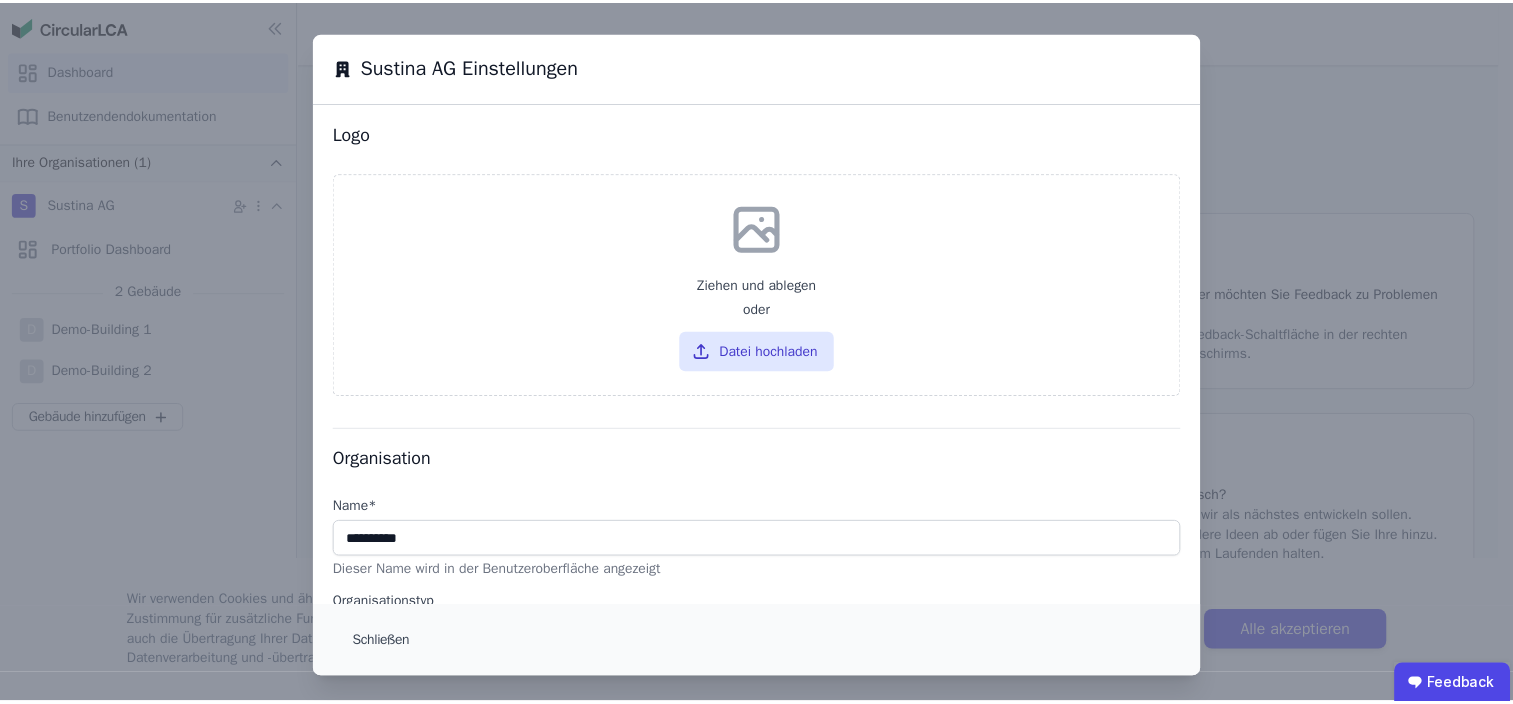 scroll, scrollTop: 3, scrollLeft: 0, axis: vertical 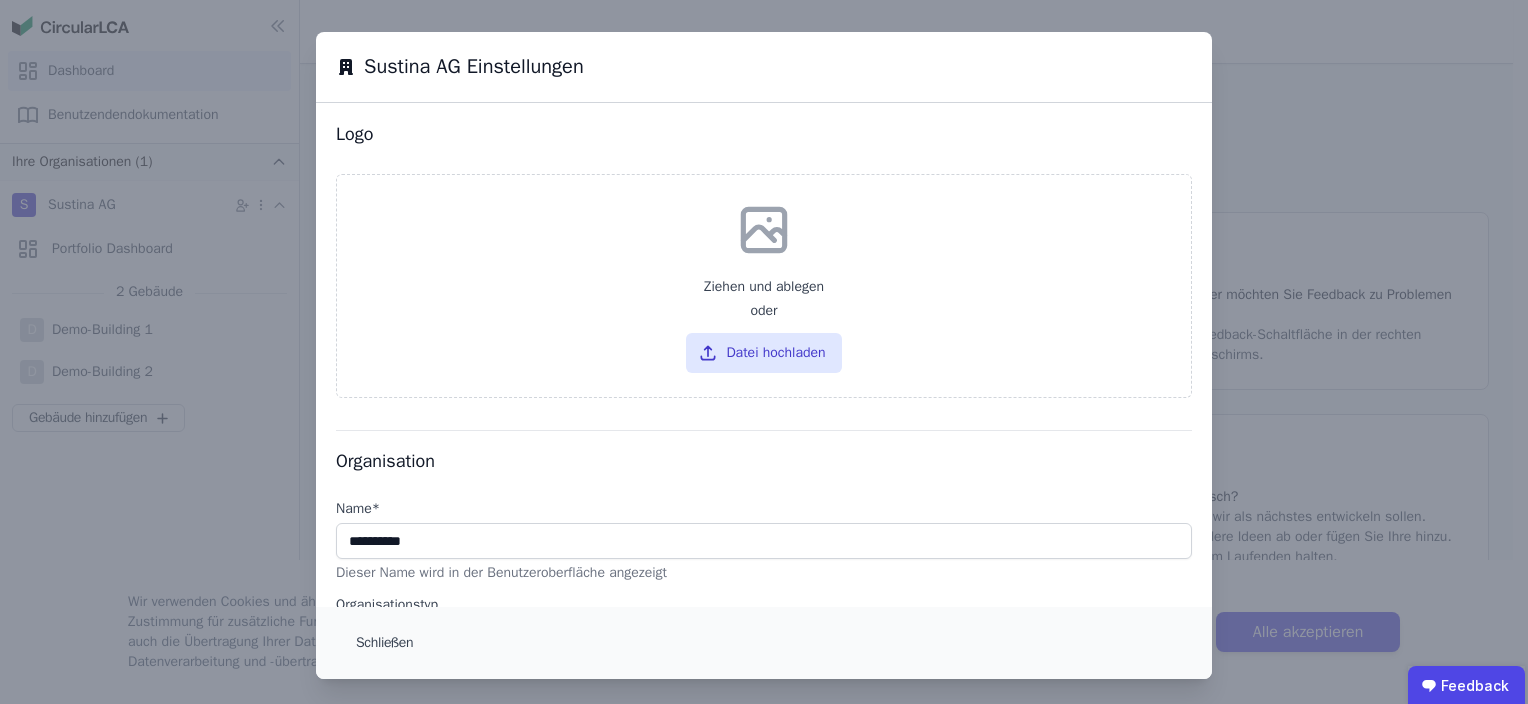 click on "**********" at bounding box center [764, 355] 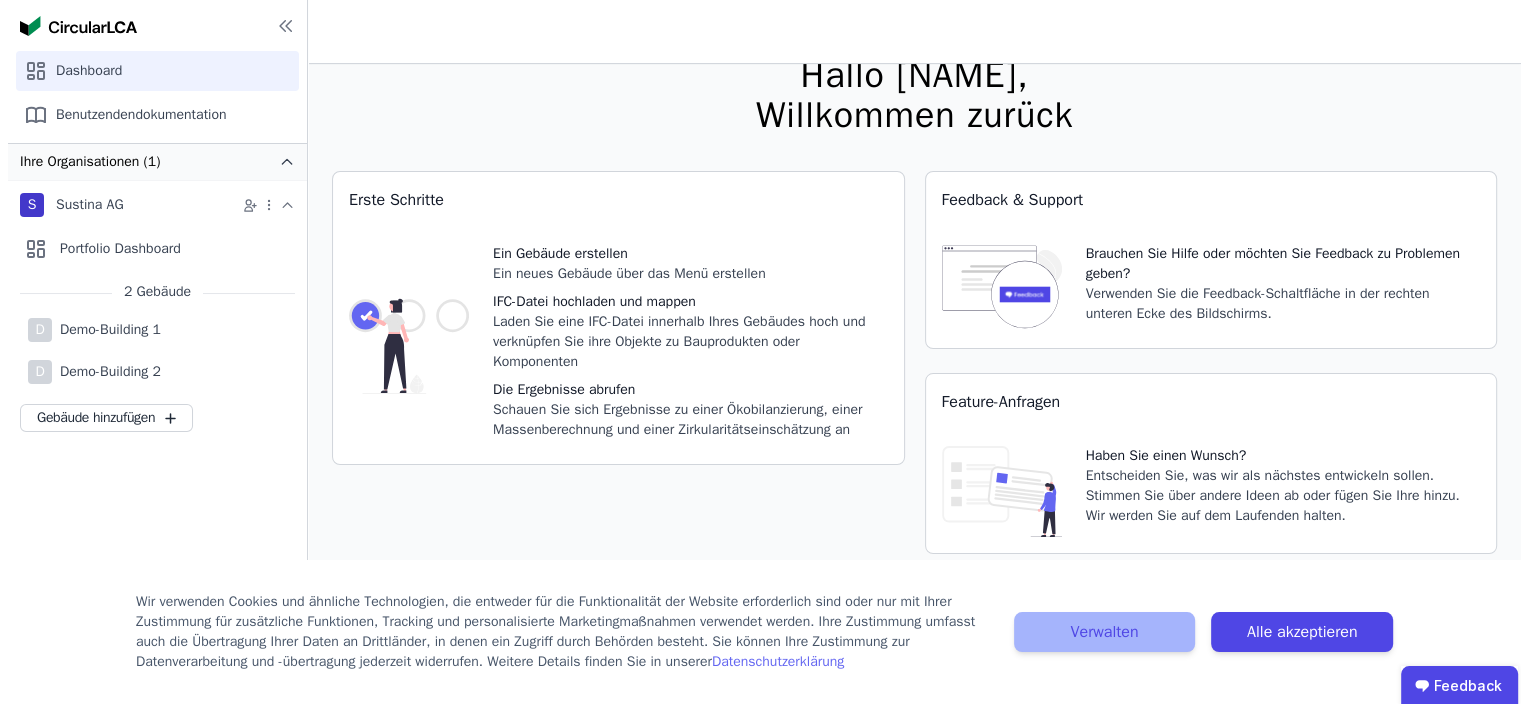scroll, scrollTop: 64, scrollLeft: 0, axis: vertical 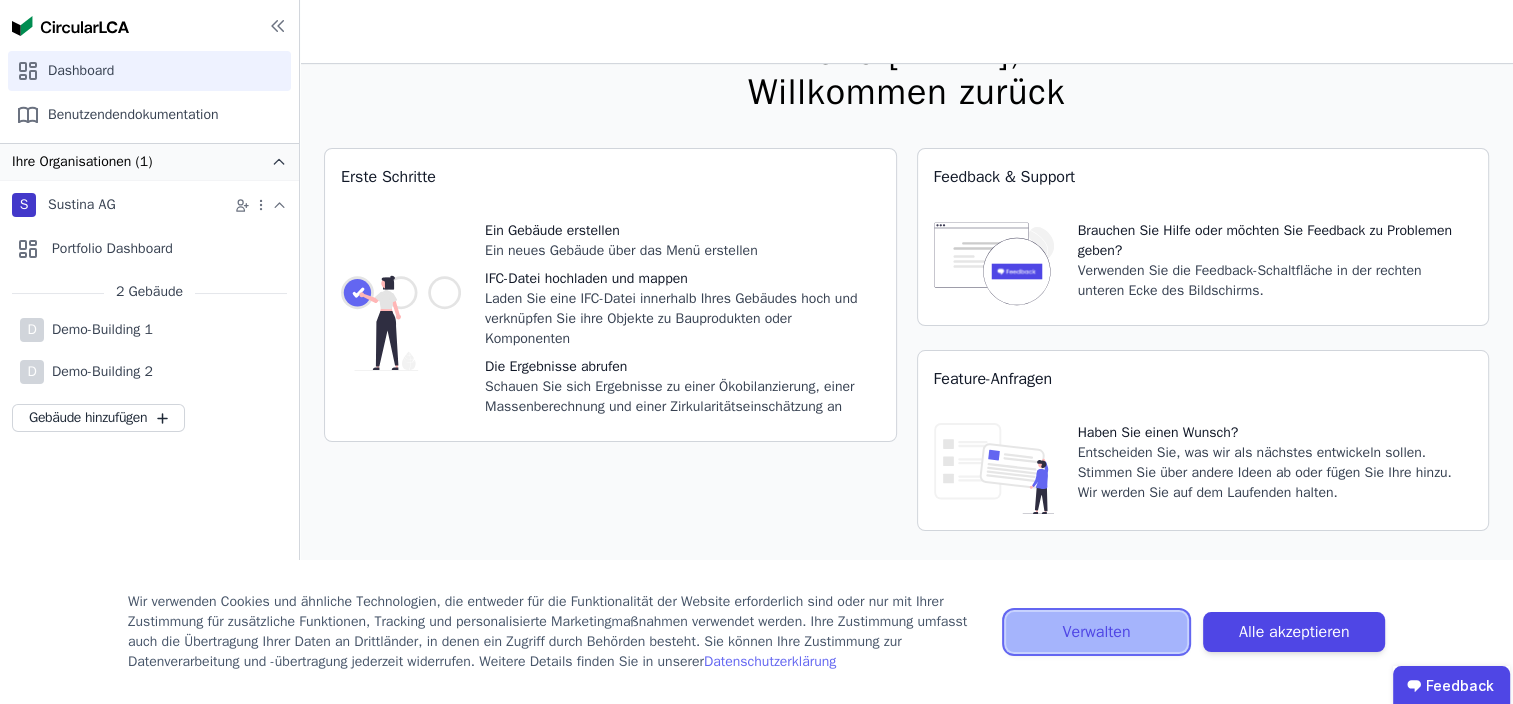 click on "Verwalten" at bounding box center [1097, 632] 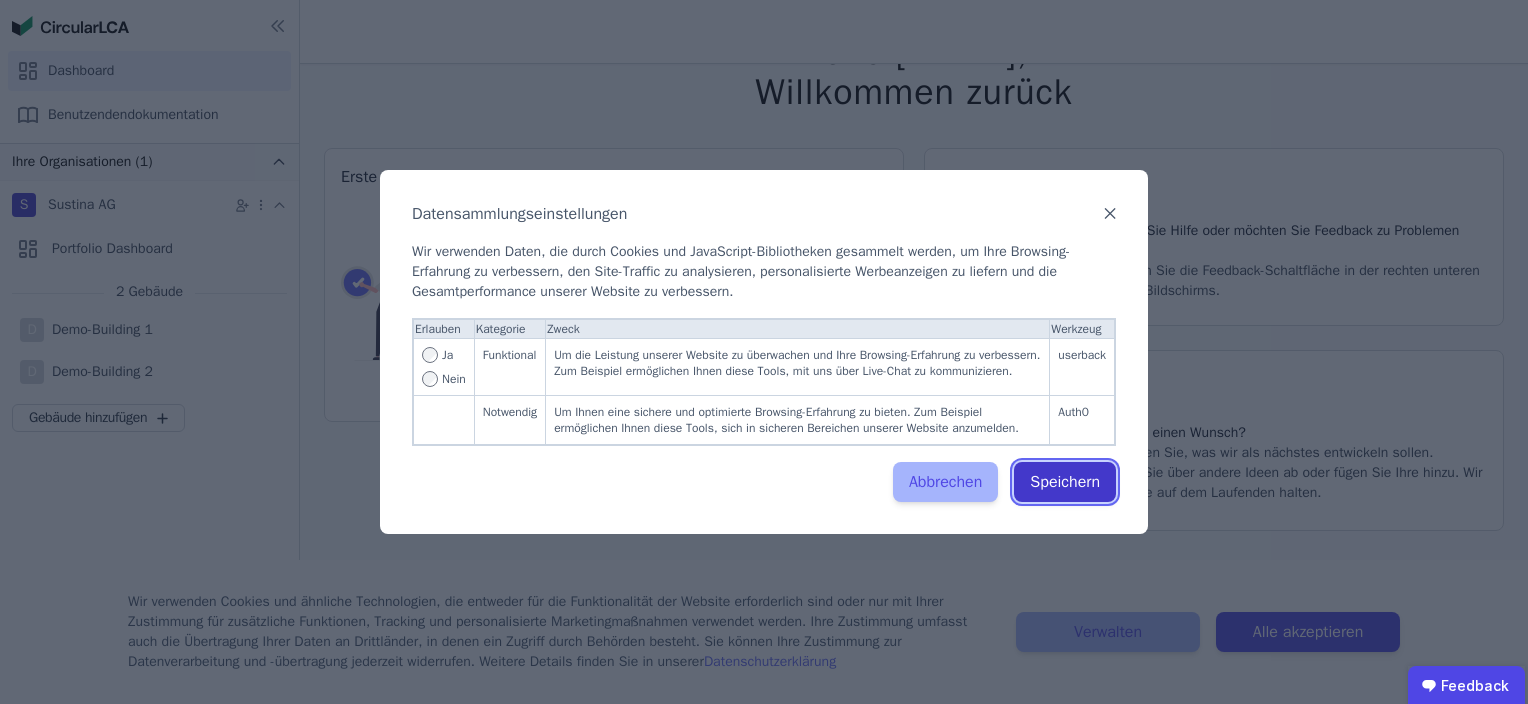 click on "Speichern" at bounding box center (1065, 482) 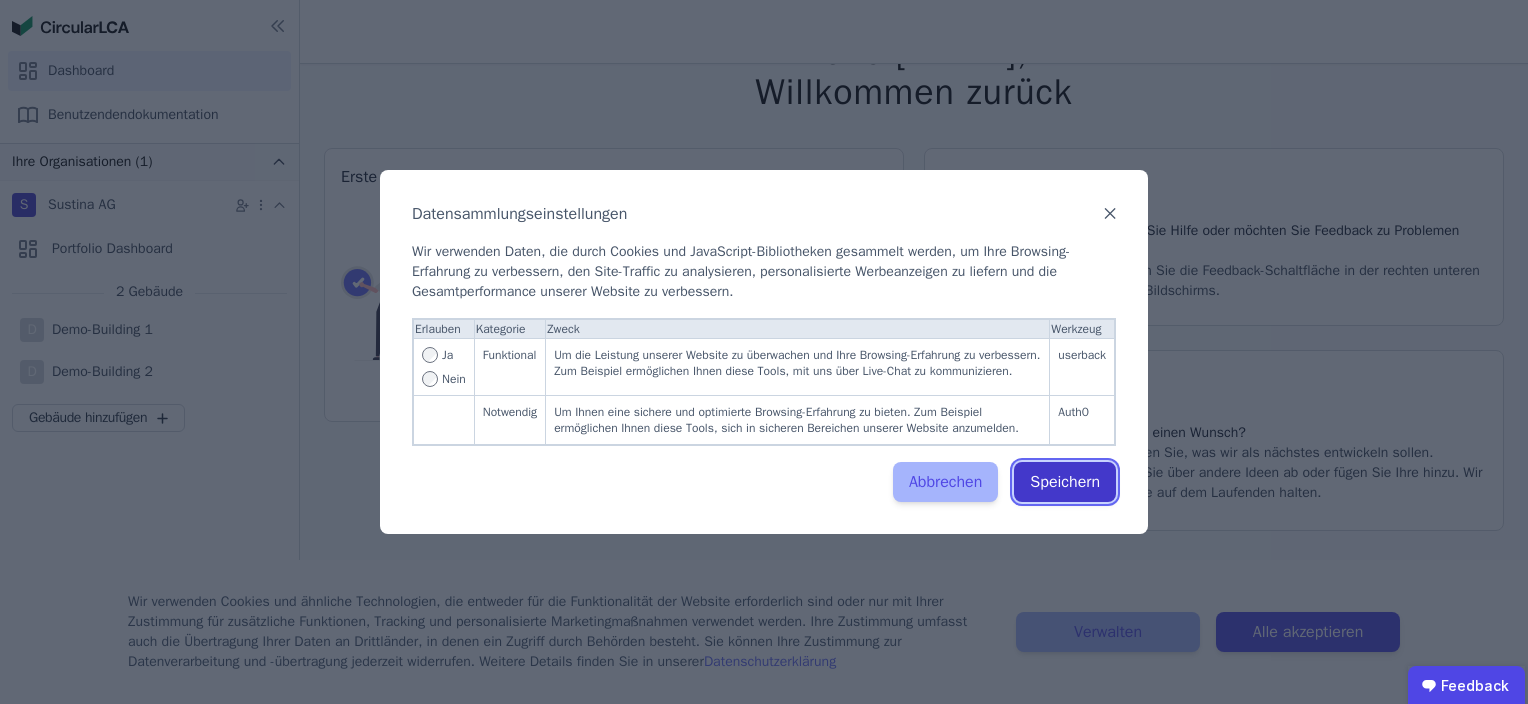 click on "Speichern" at bounding box center (1065, 482) 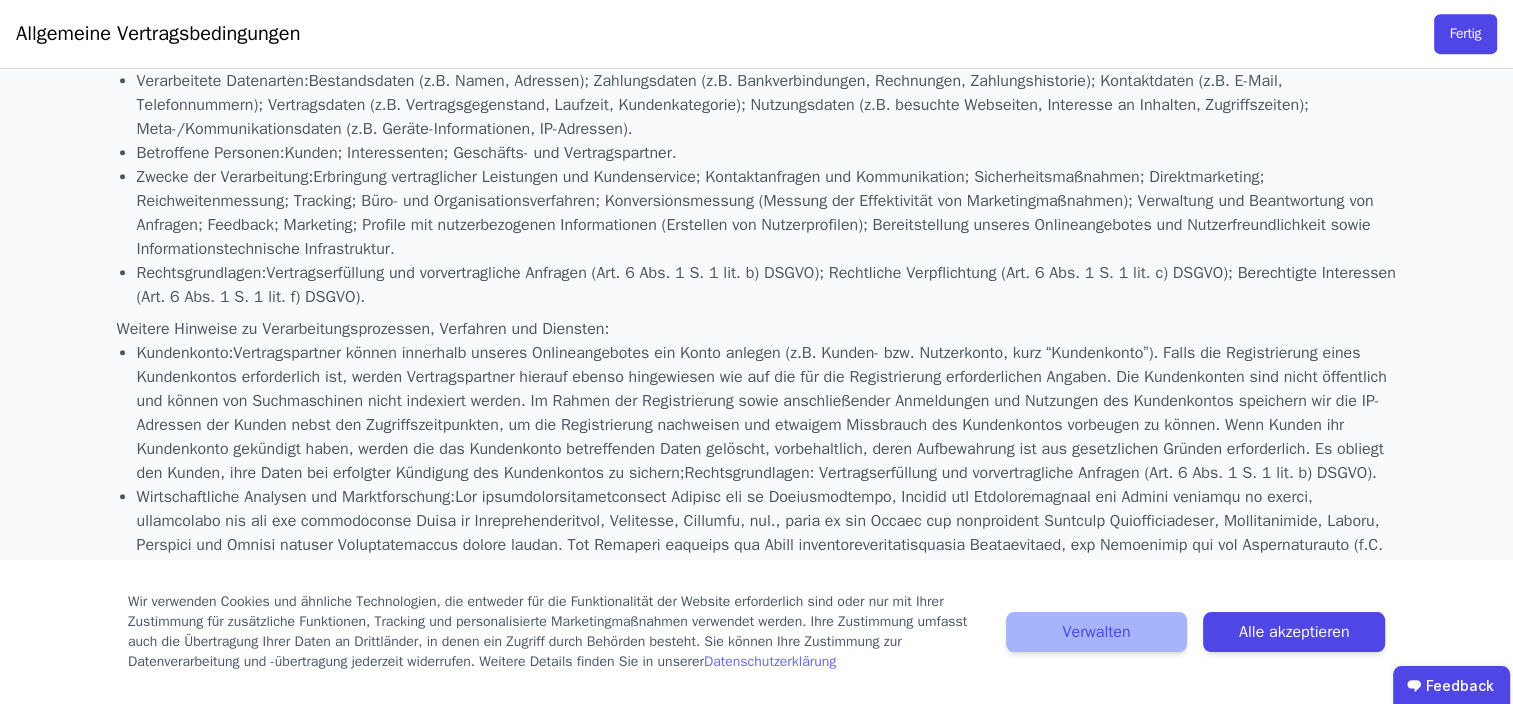 scroll, scrollTop: 1000, scrollLeft: 0, axis: vertical 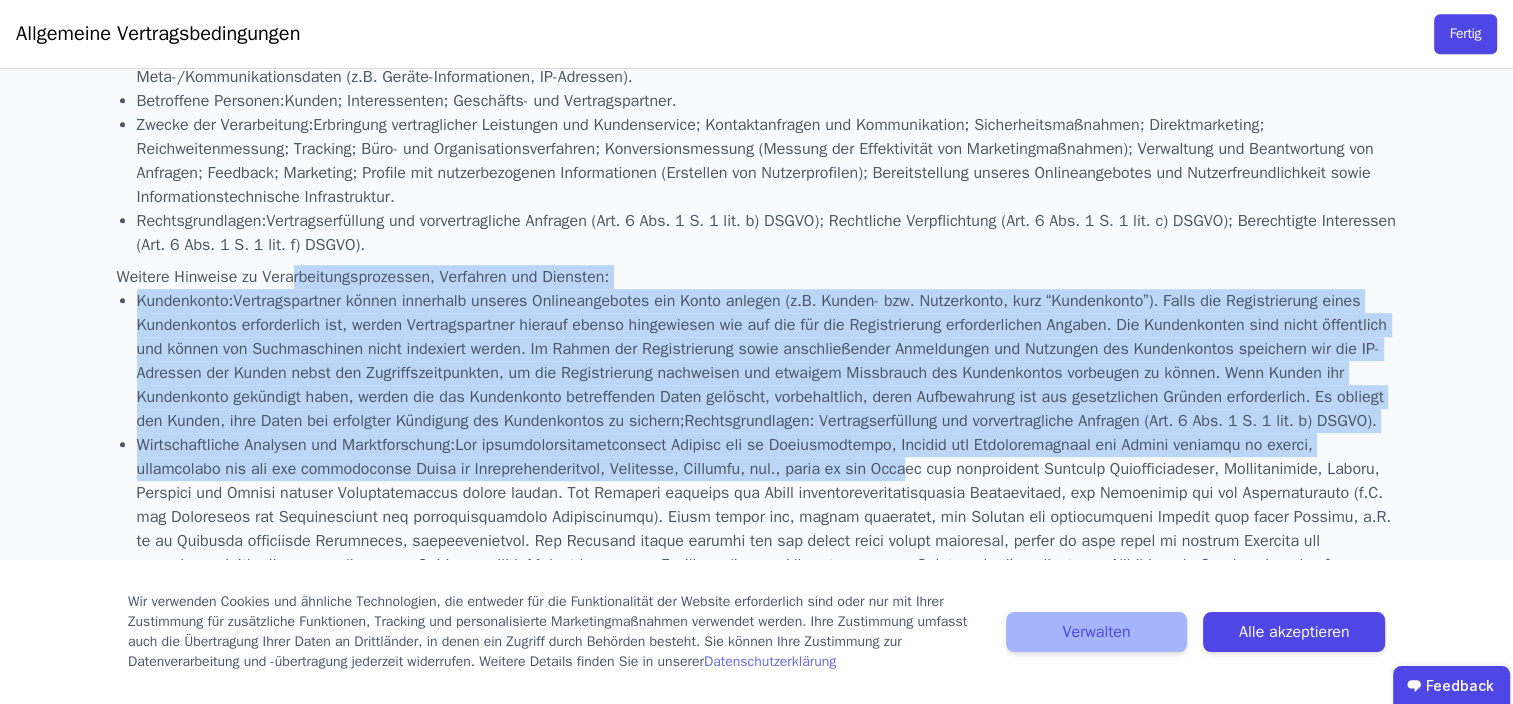 drag, startPoint x: 305, startPoint y: 277, endPoint x: 922, endPoint y: 500, distance: 656.0625 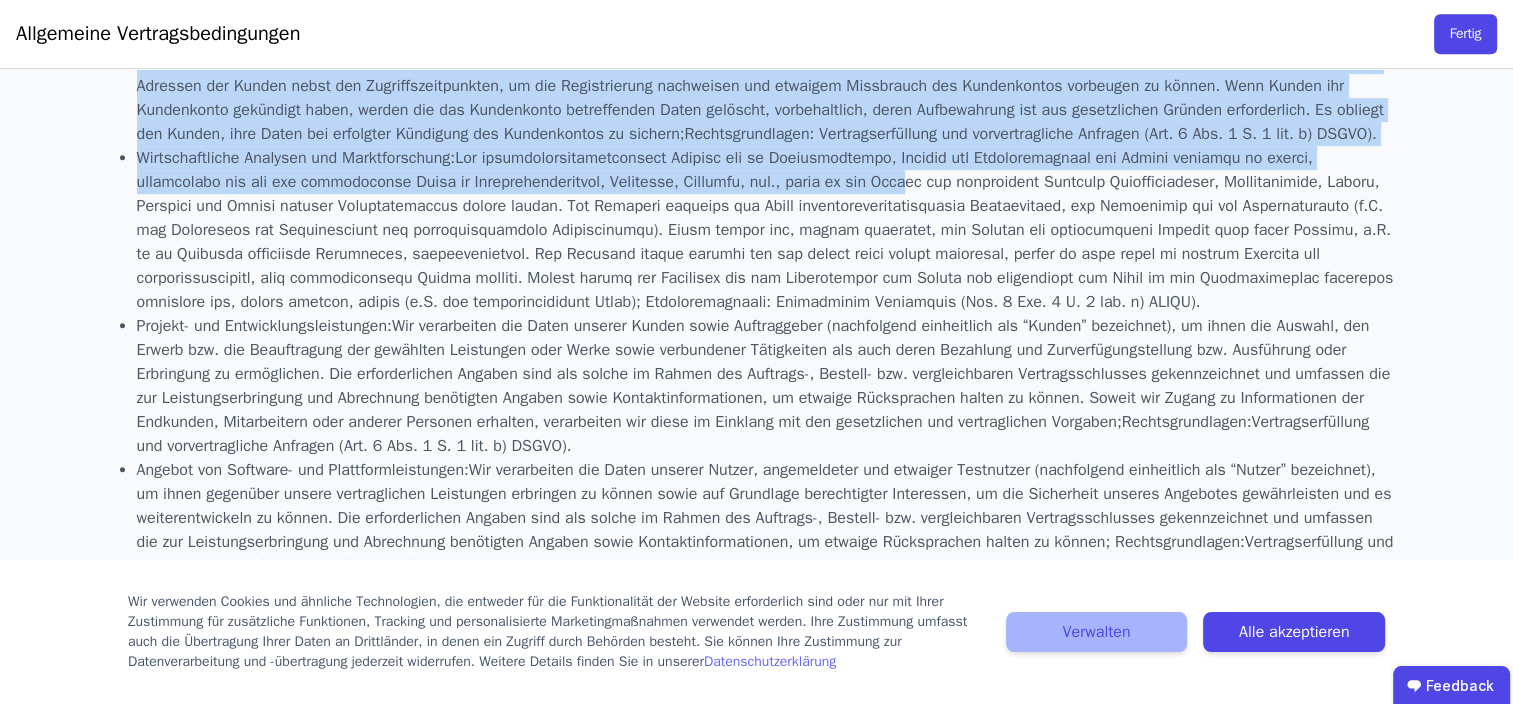 scroll, scrollTop: 1300, scrollLeft: 0, axis: vertical 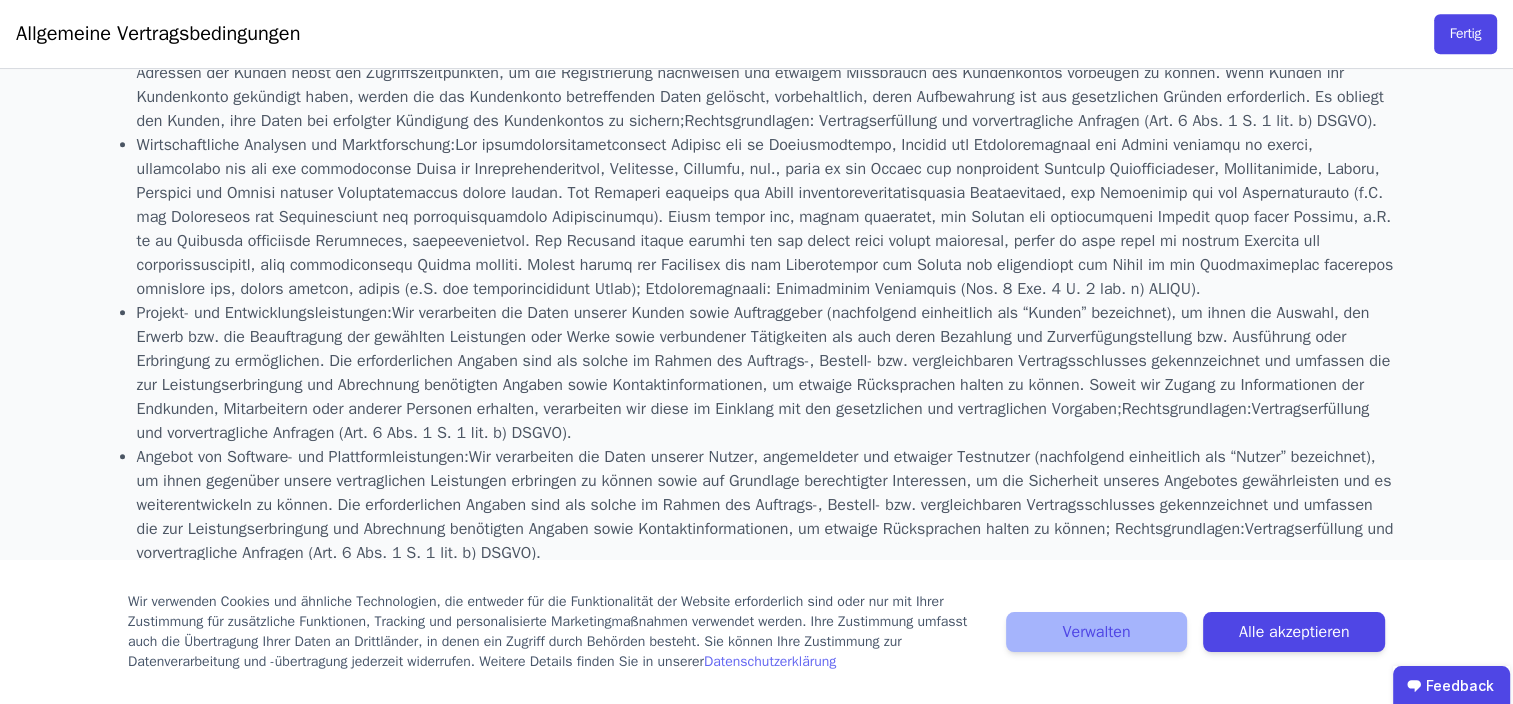 click on "Wirtschaftliche Analysen und Marktforschung:" at bounding box center [767, 217] 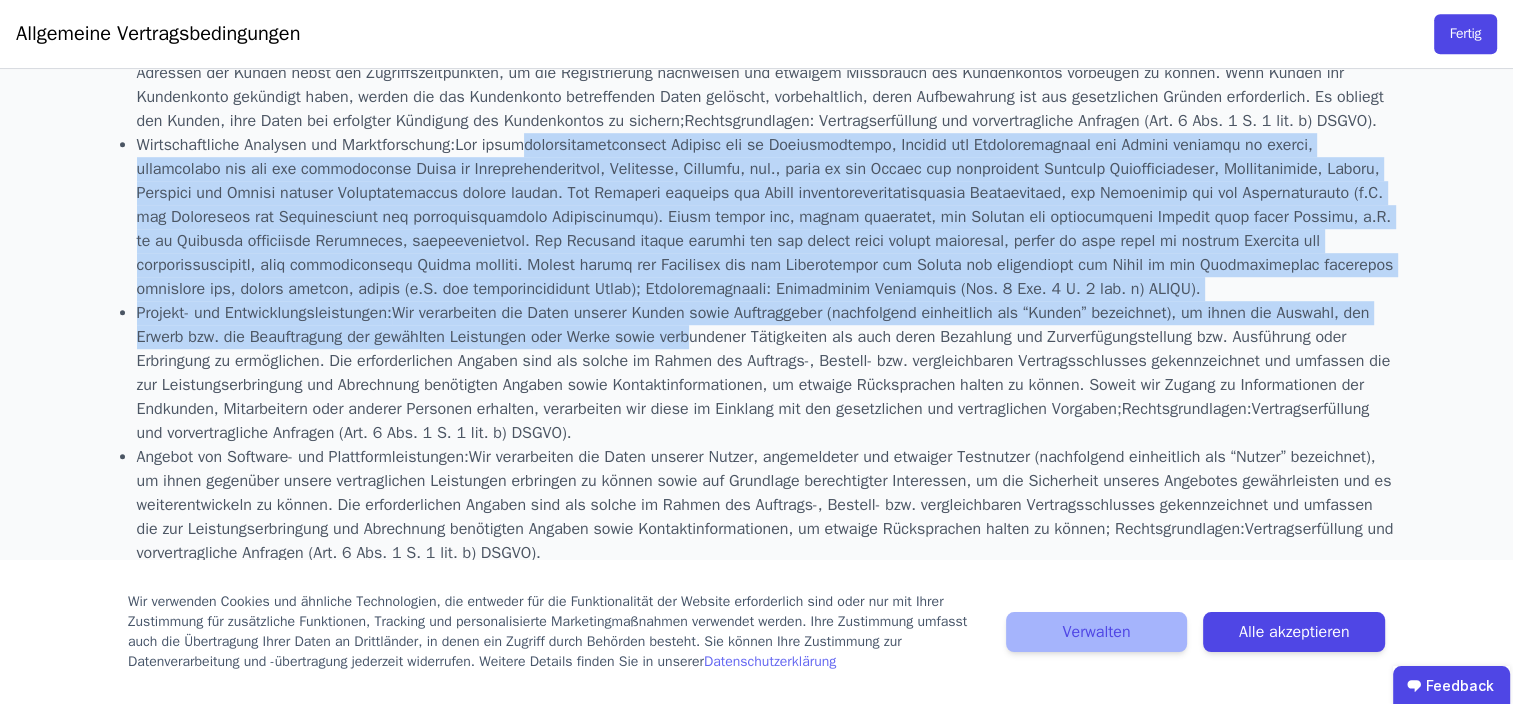 drag, startPoint x: 552, startPoint y: 174, endPoint x: 738, endPoint y: 361, distance: 263.75177 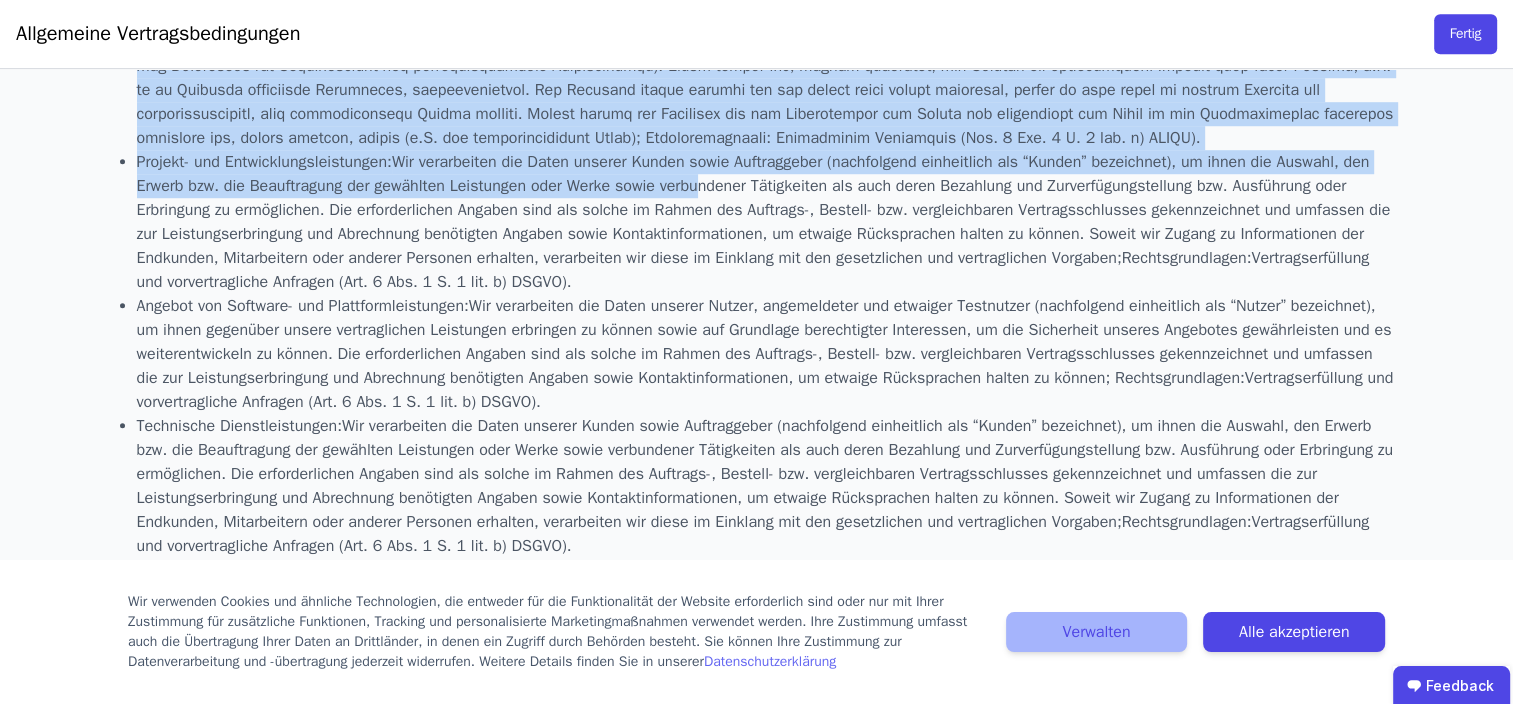 scroll, scrollTop: 1500, scrollLeft: 0, axis: vertical 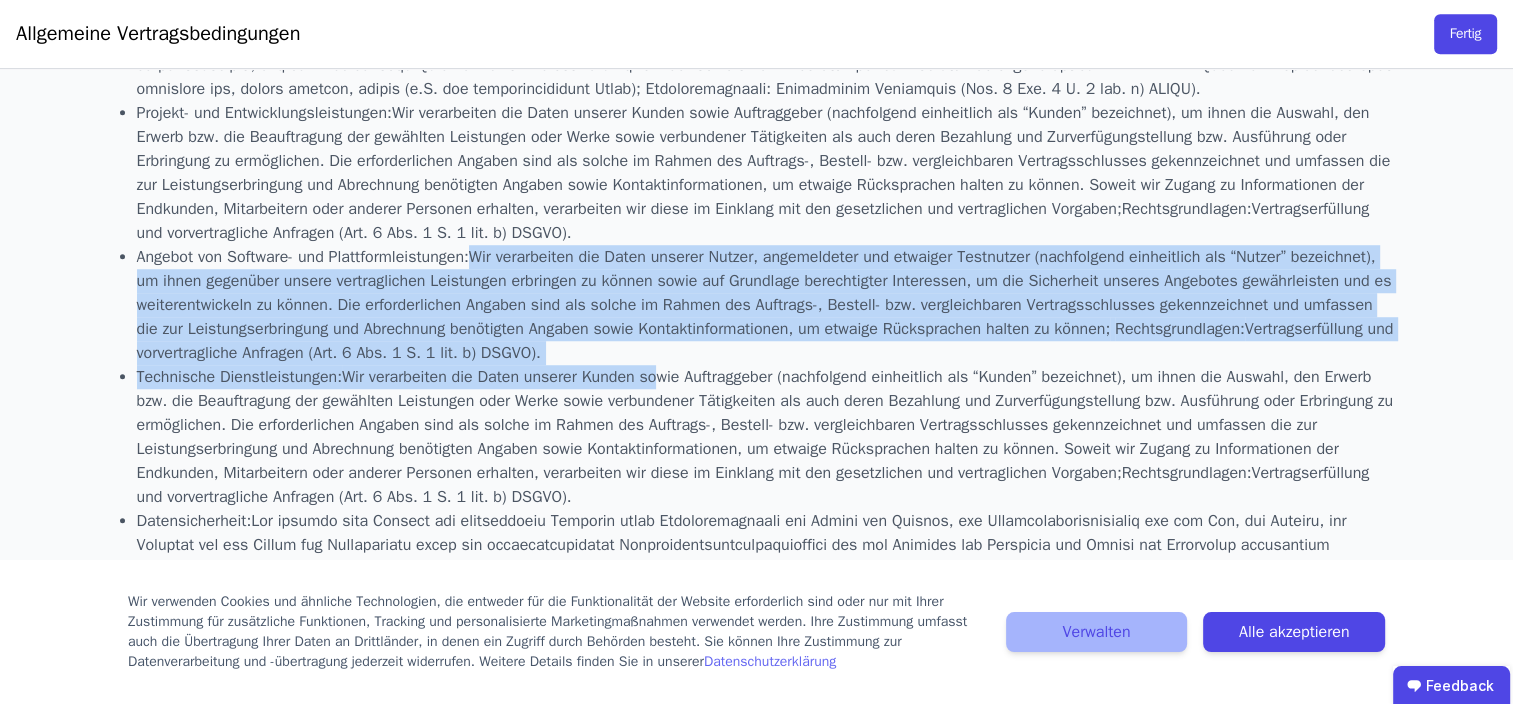 drag, startPoint x: 512, startPoint y: 284, endPoint x: 676, endPoint y: 400, distance: 200.87807 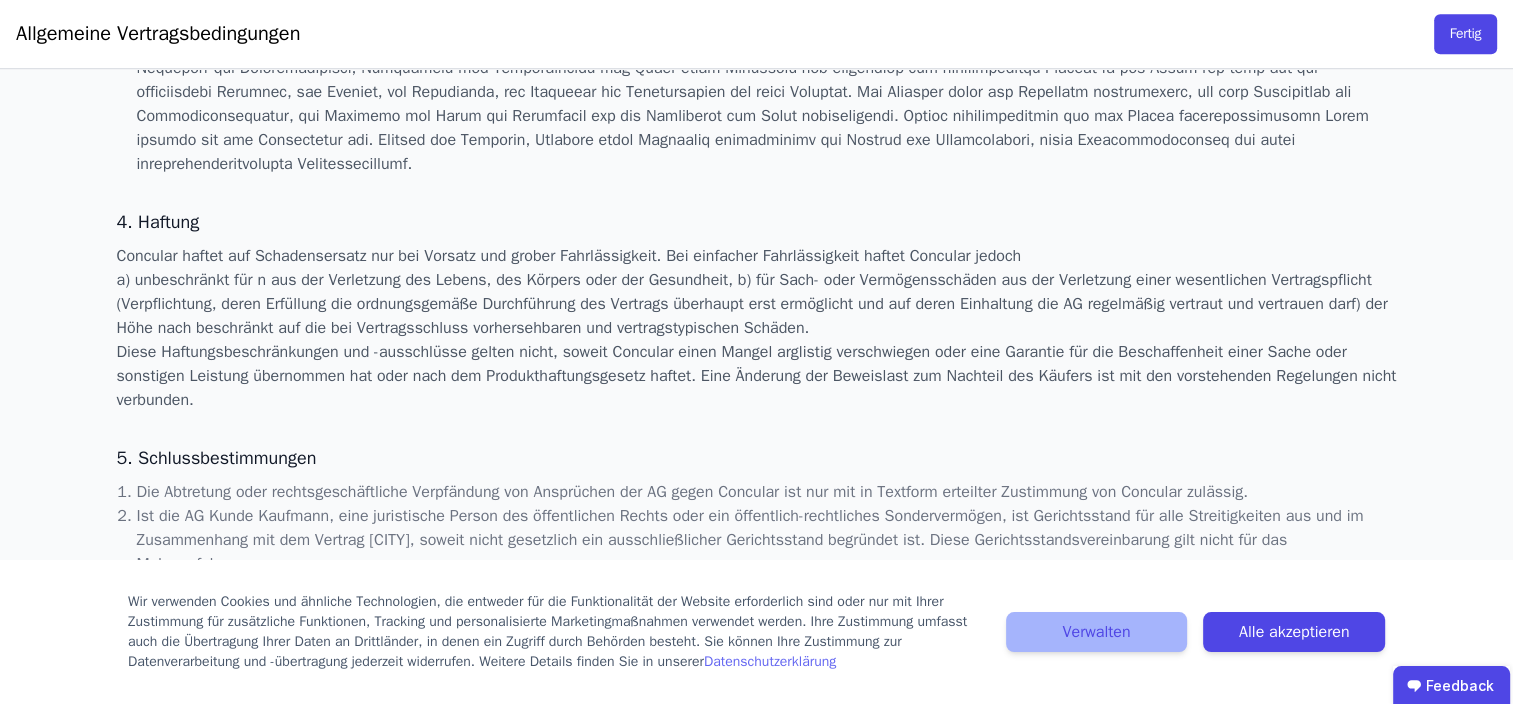 scroll, scrollTop: 2048, scrollLeft: 0, axis: vertical 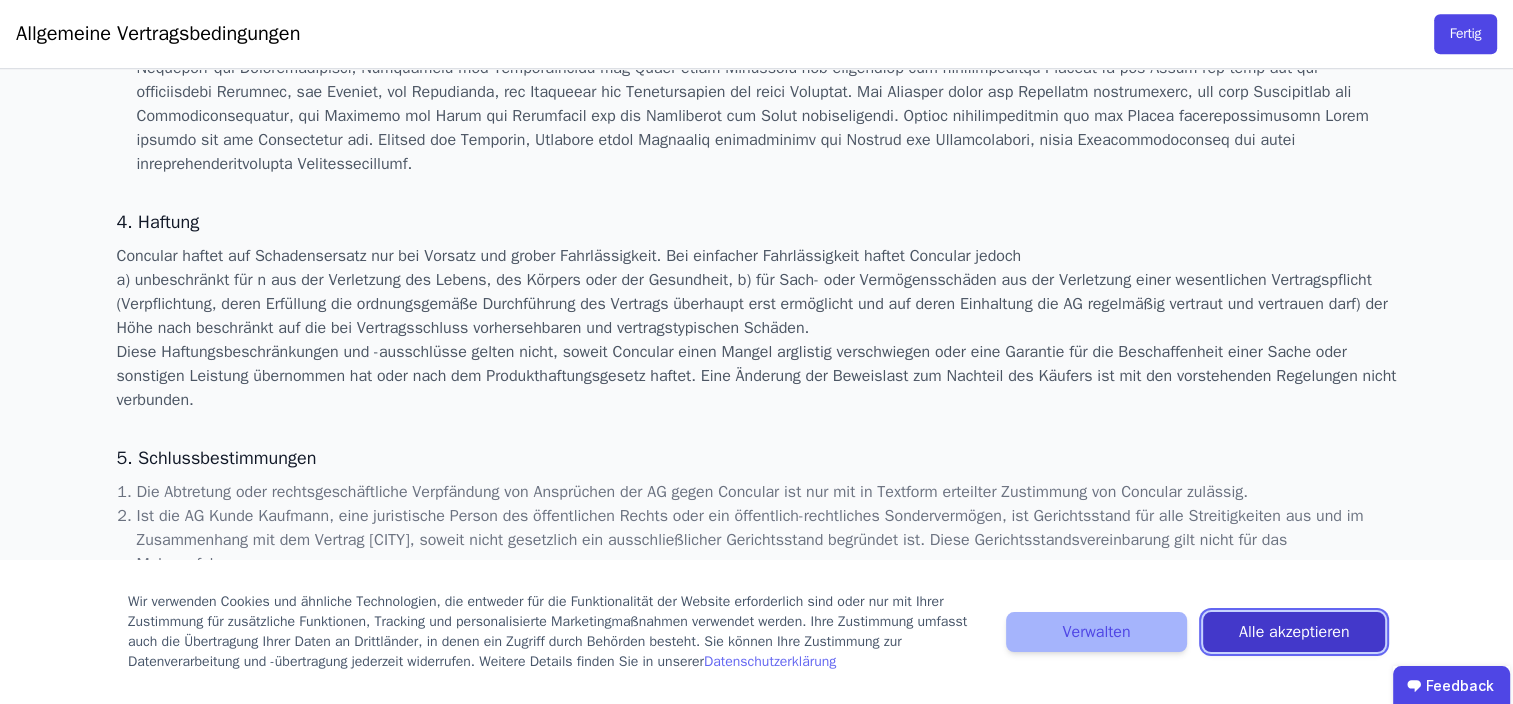click on "Alle akzeptieren" at bounding box center (1294, 632) 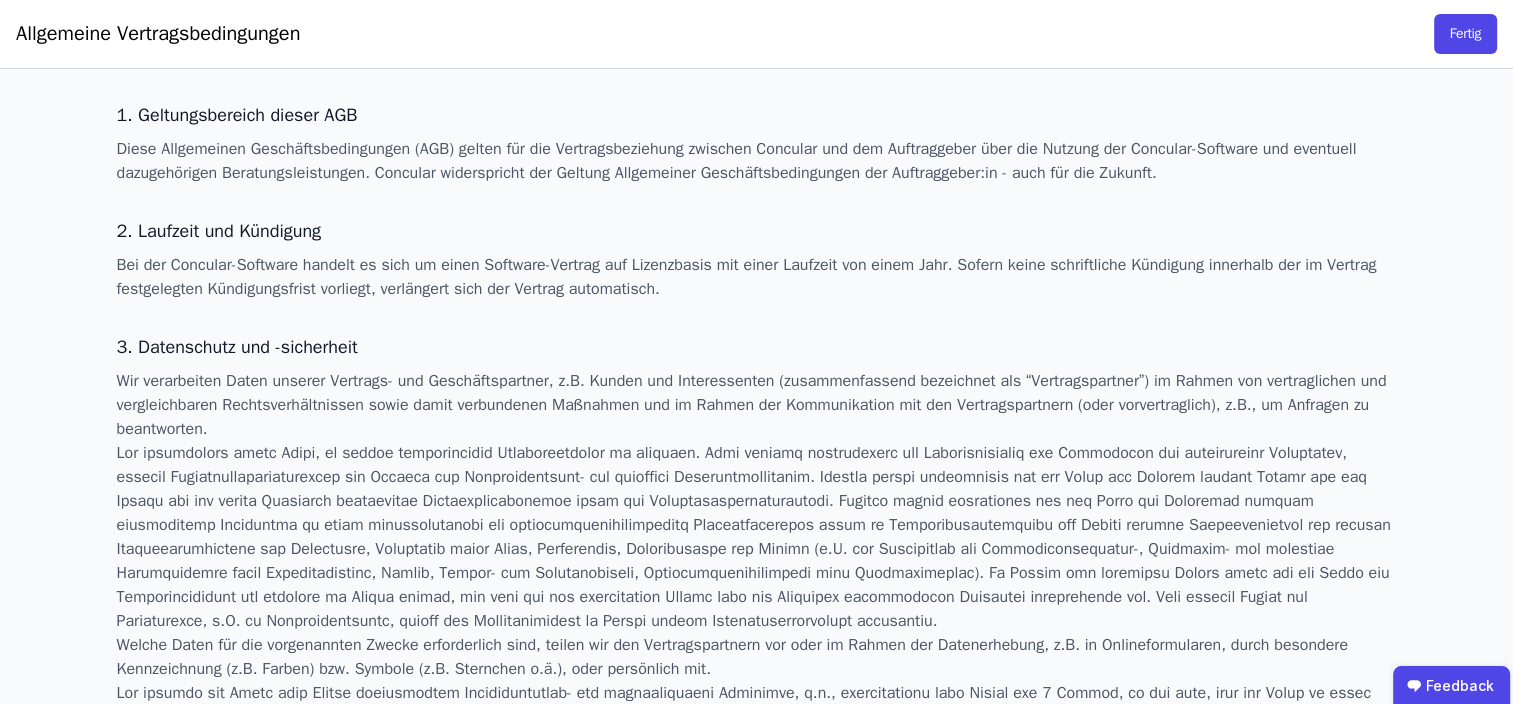 scroll, scrollTop: 0, scrollLeft: 0, axis: both 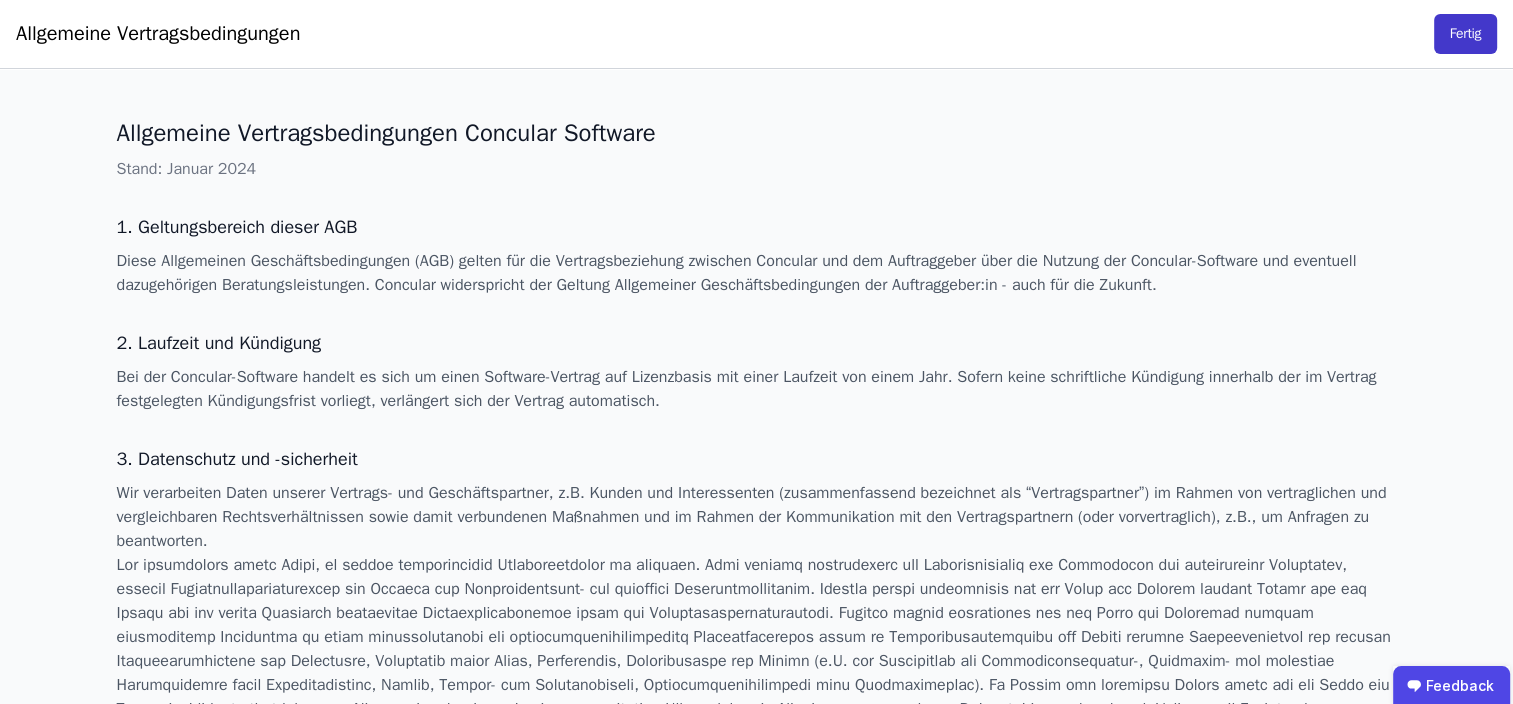 click on "Fertig" at bounding box center [1465, 34] 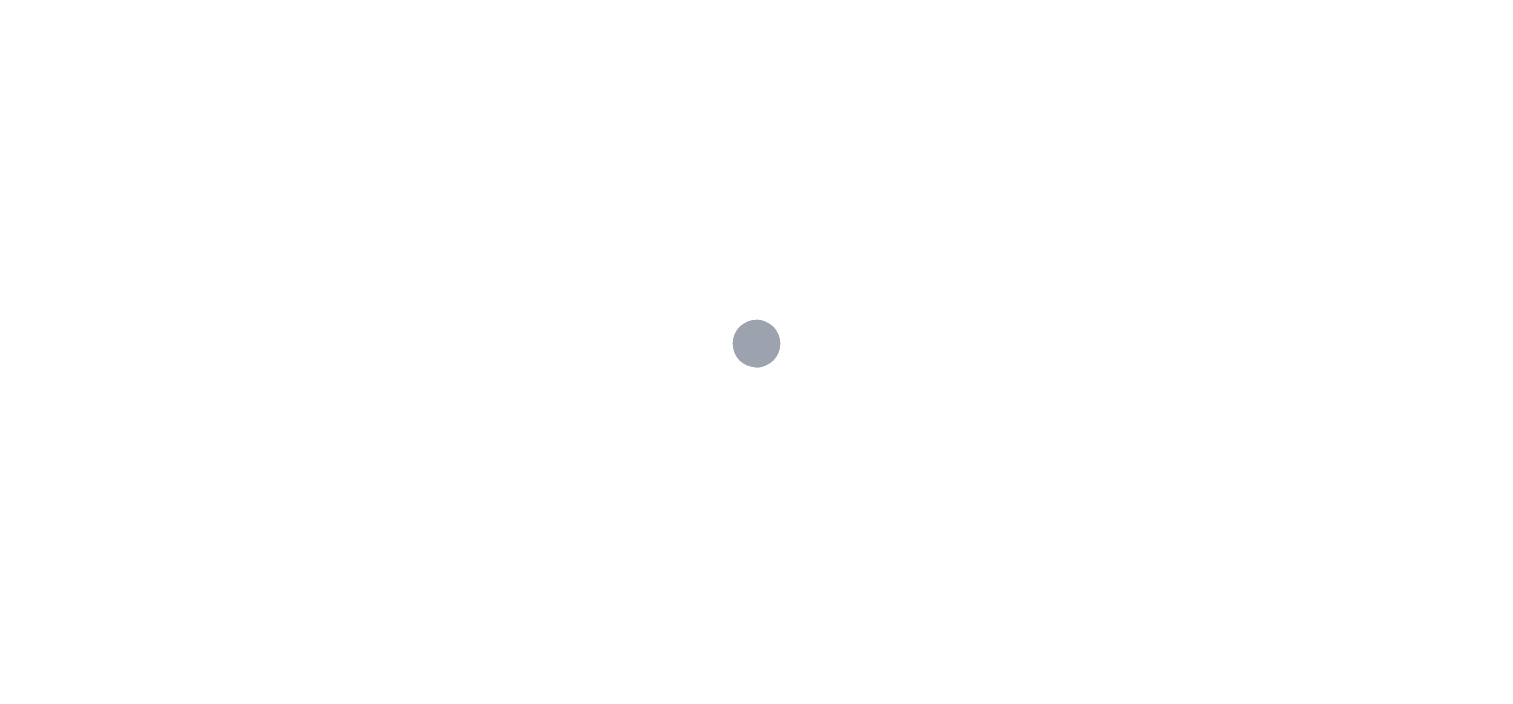 scroll, scrollTop: 0, scrollLeft: 0, axis: both 